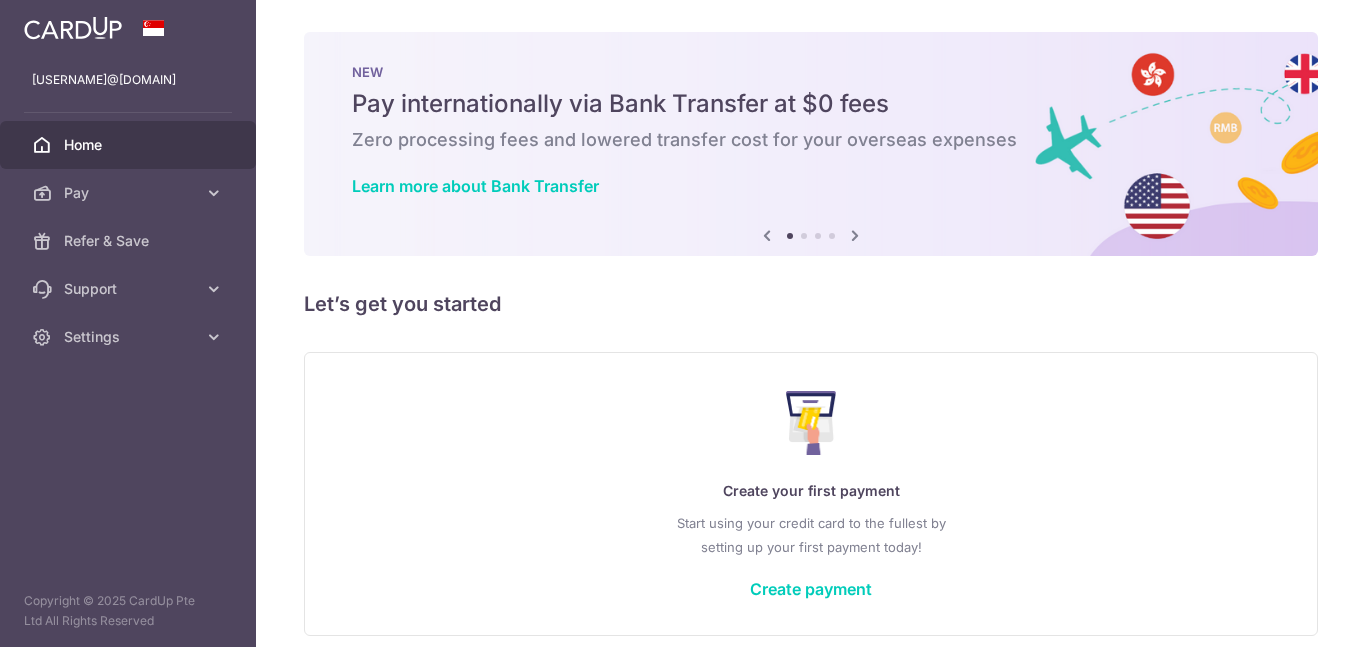 scroll, scrollTop: 0, scrollLeft: 0, axis: both 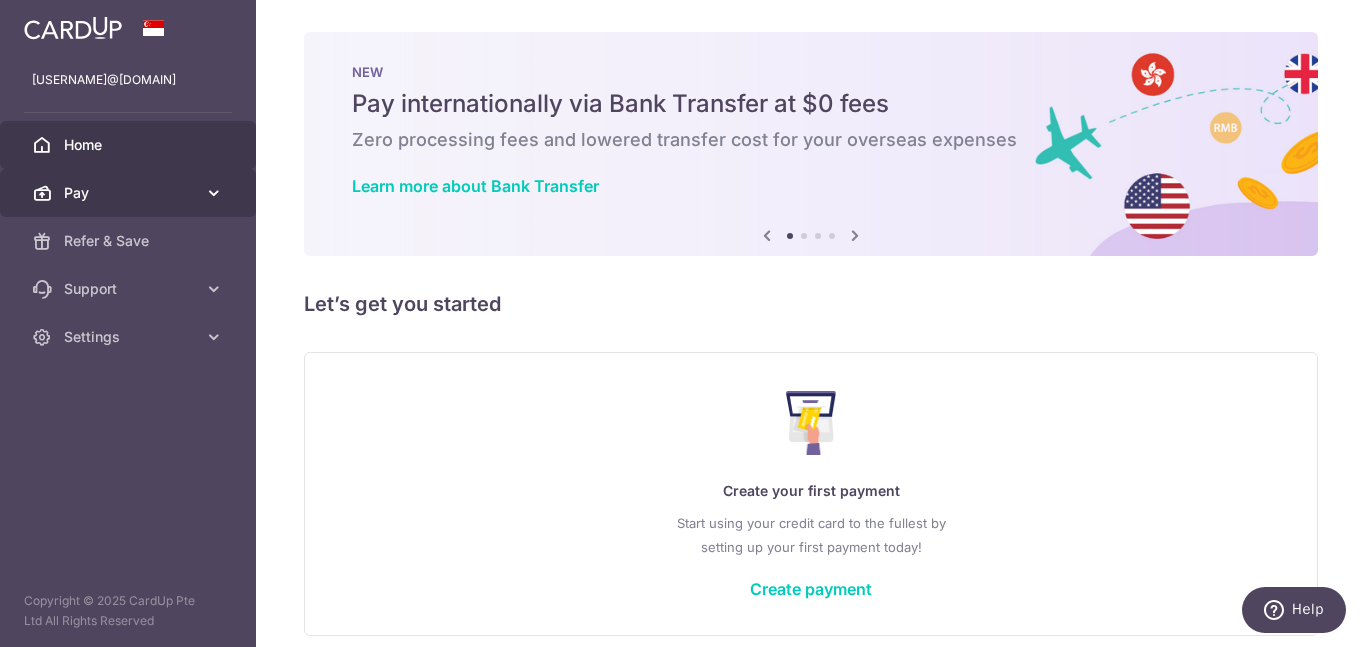 click at bounding box center [214, 193] 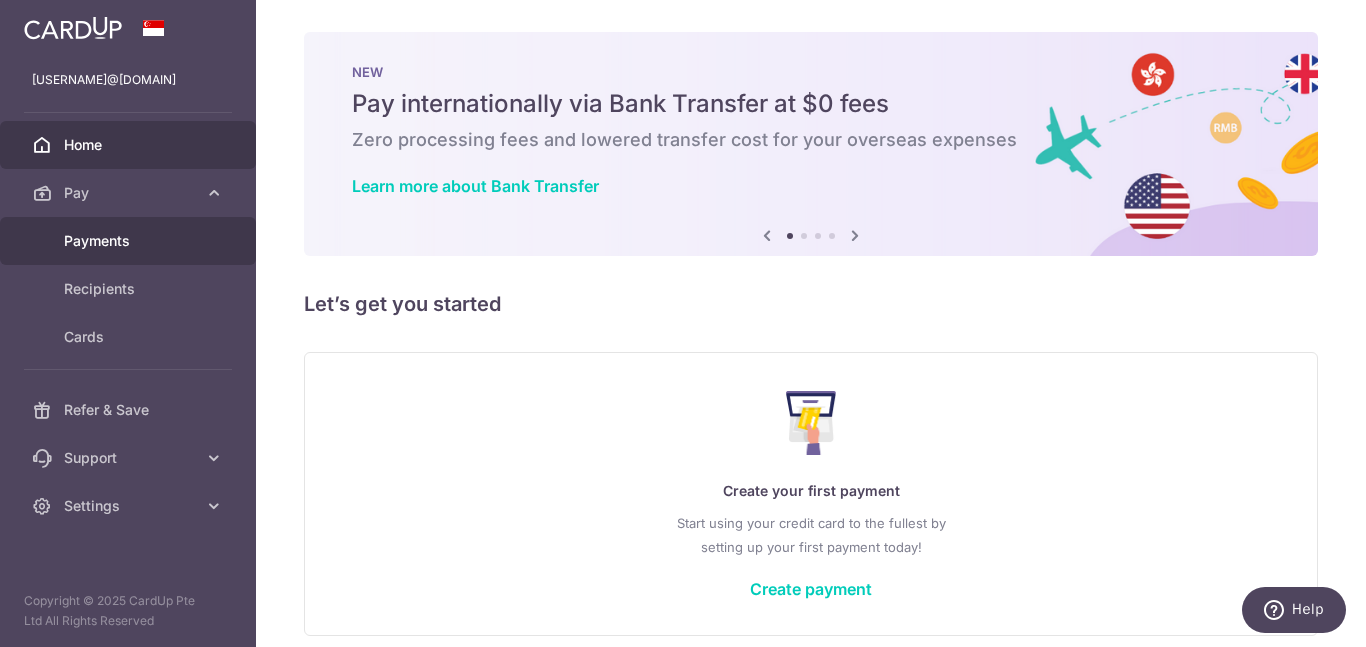 click on "Payments" at bounding box center [130, 241] 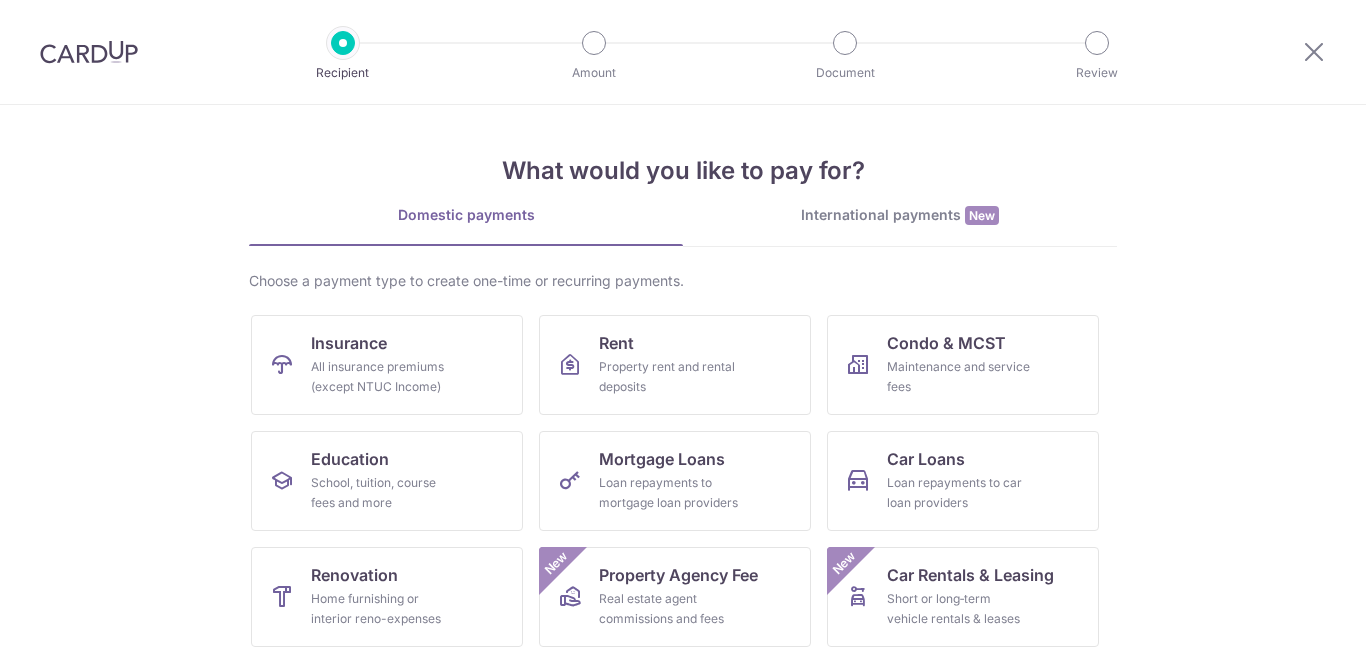 click on "Income tax, property tax and stamp duty" at bounding box center (959, 725) 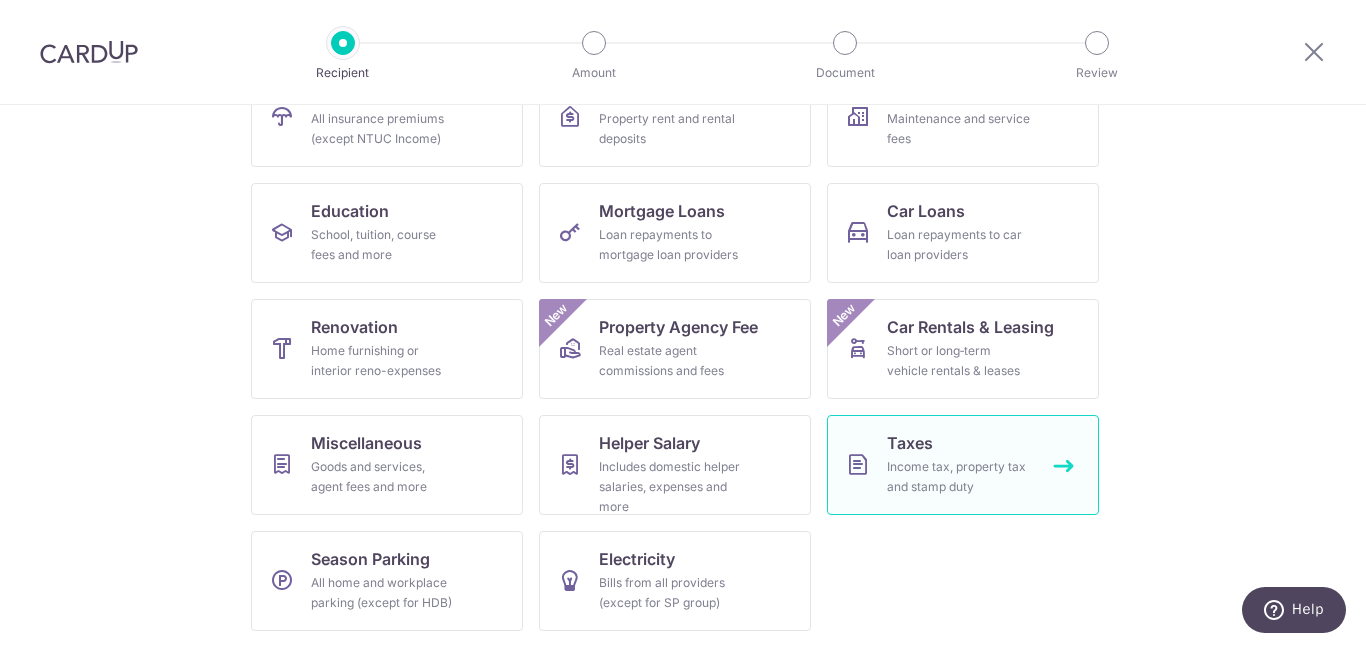 scroll, scrollTop: 0, scrollLeft: 0, axis: both 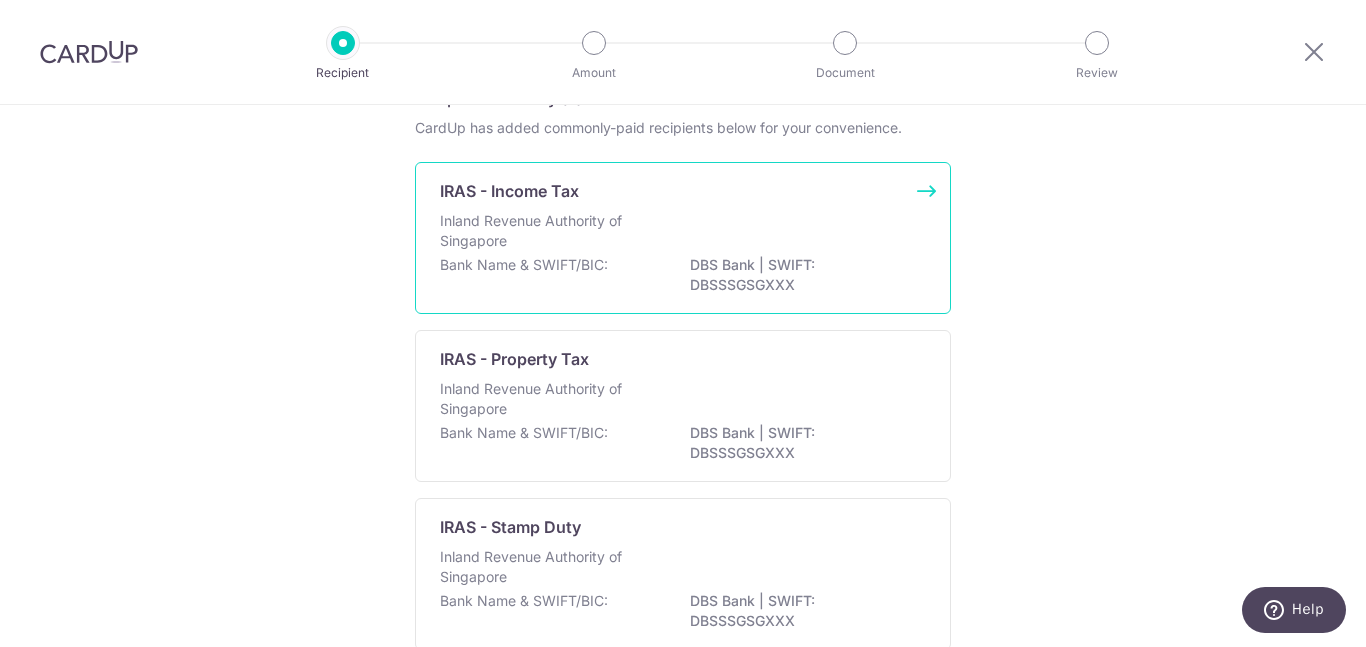 click on "Bank Name & SWIFT/BIC:" at bounding box center [524, 265] 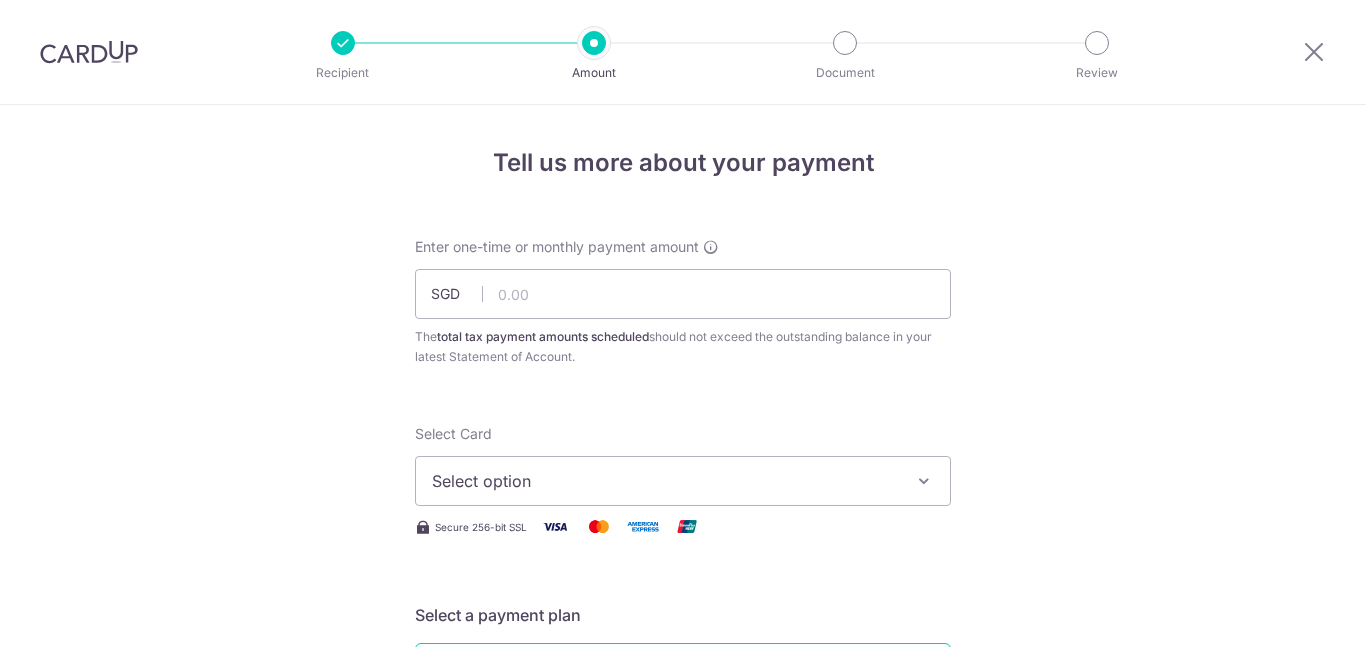scroll, scrollTop: 0, scrollLeft: 0, axis: both 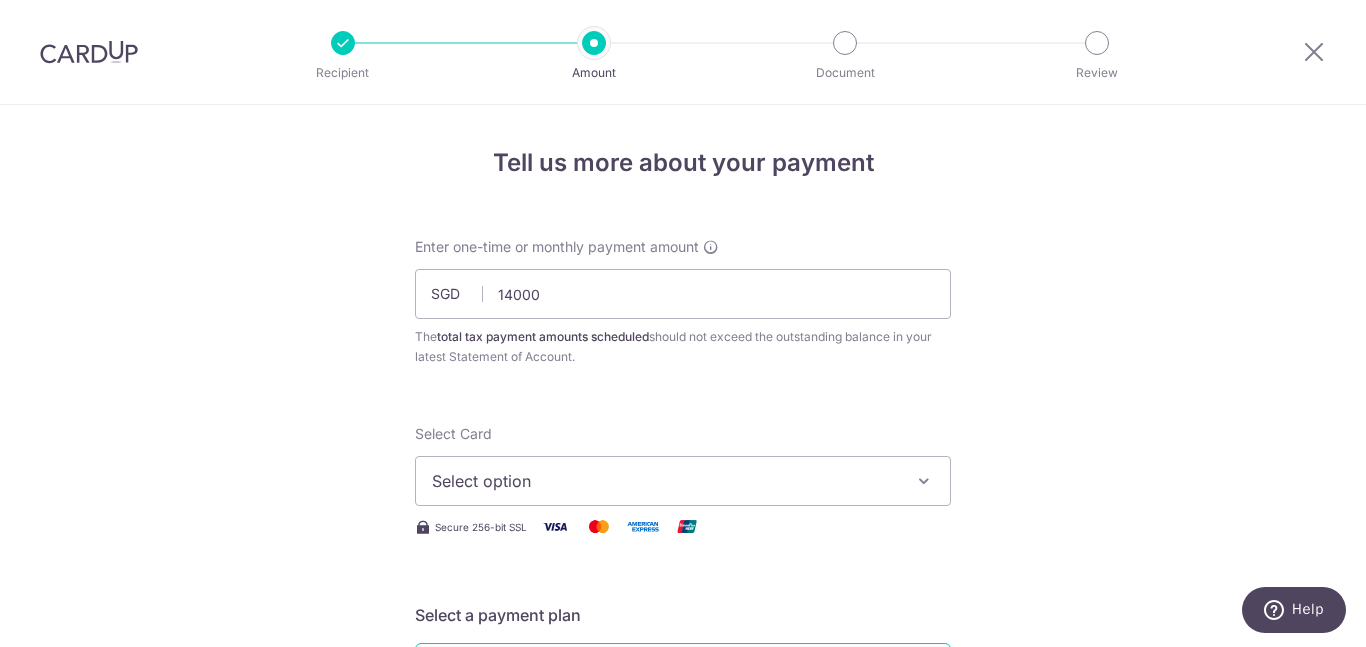 type on "14,000.00" 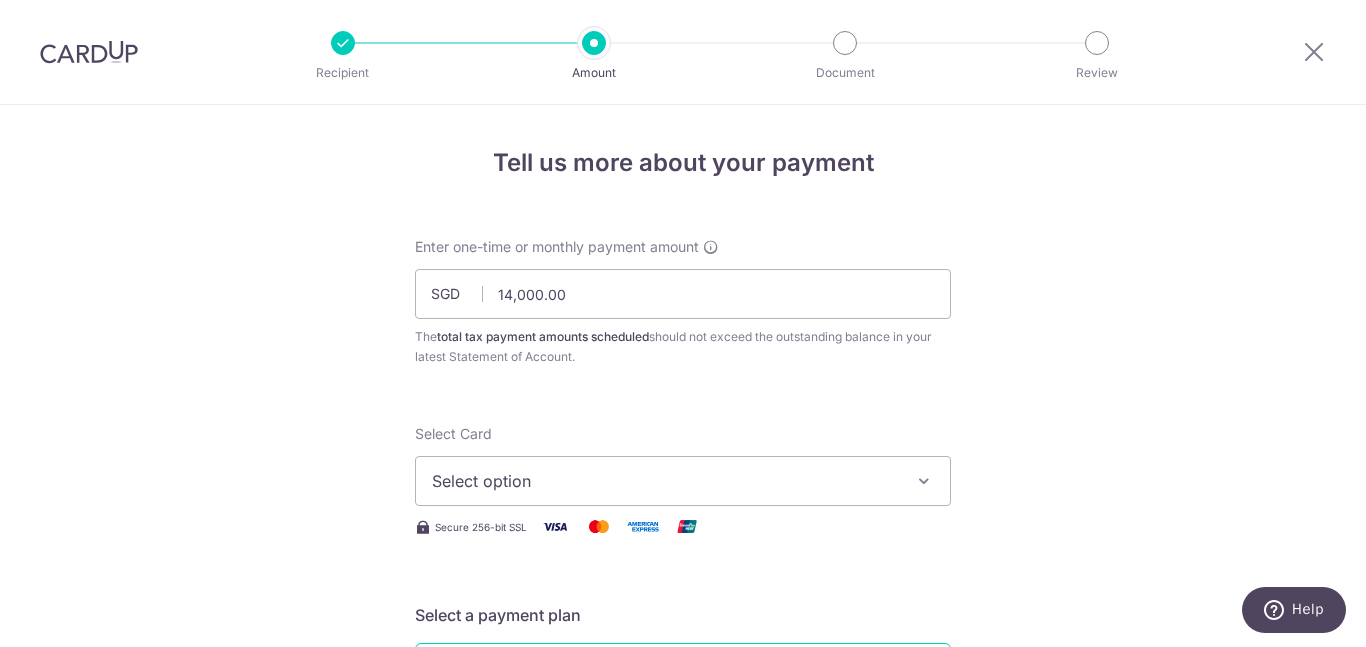 click on "Select option" at bounding box center (665, 481) 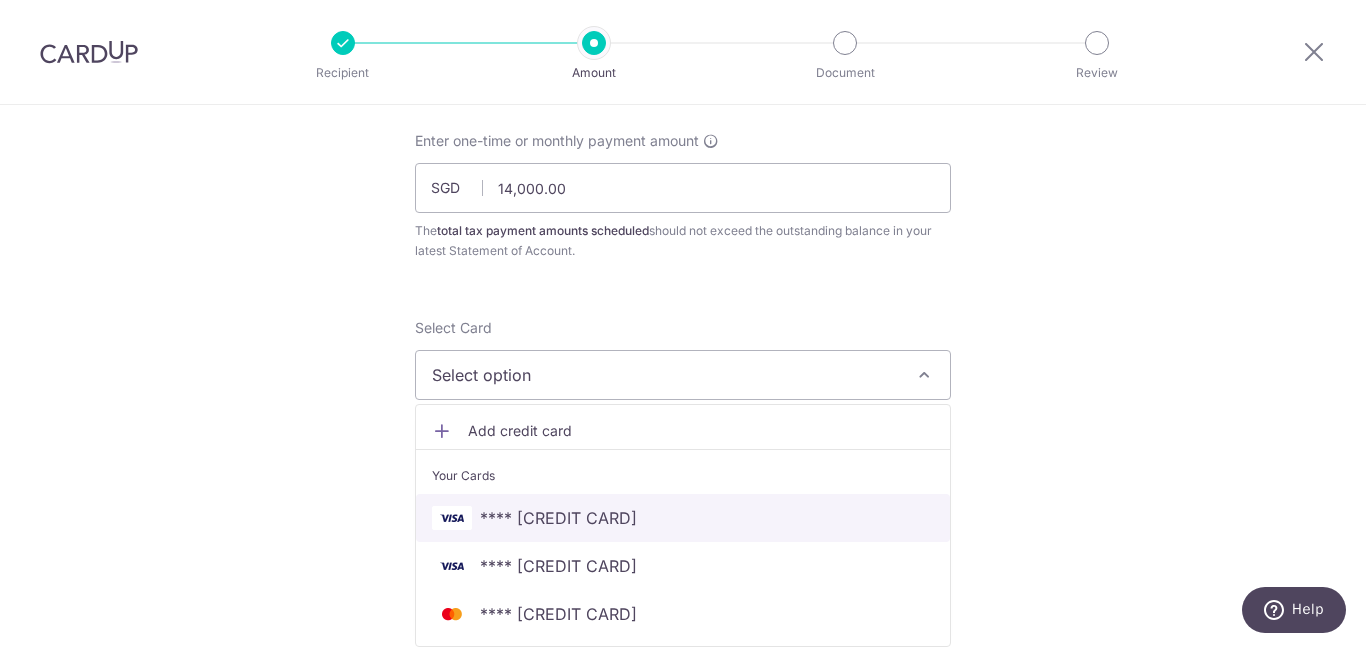 scroll, scrollTop: 136, scrollLeft: 0, axis: vertical 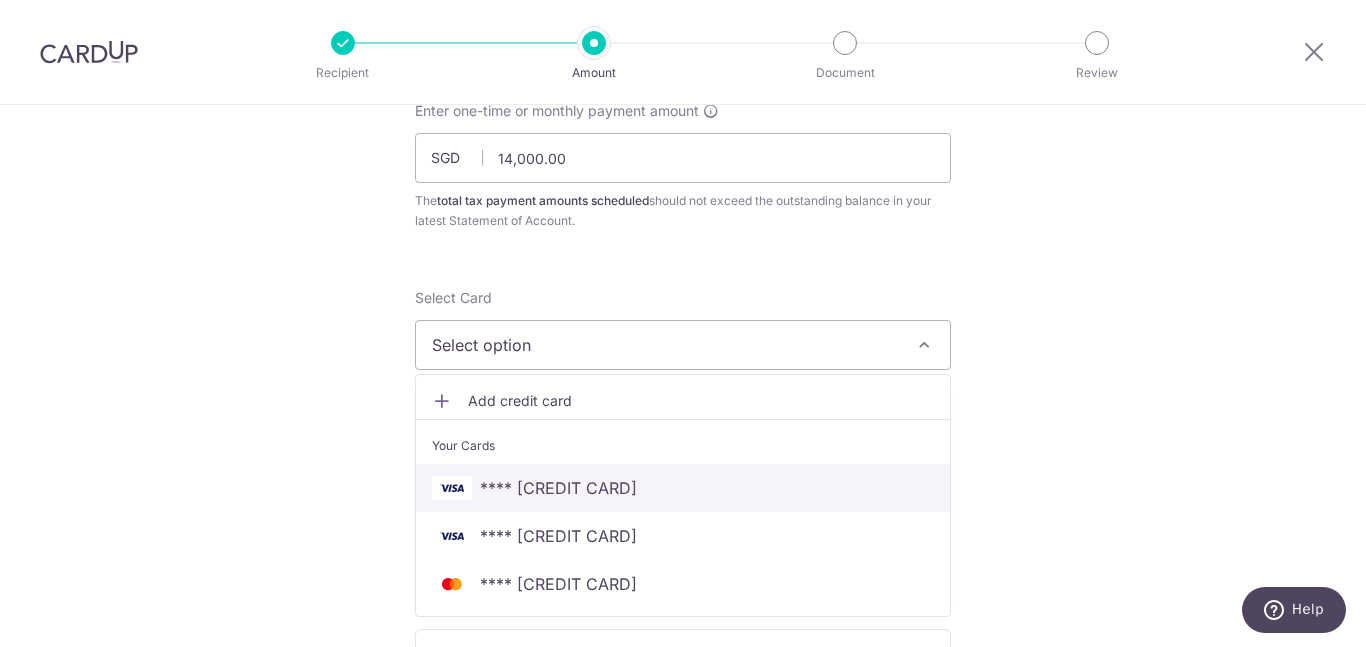 click on "**** 3368" at bounding box center (683, 488) 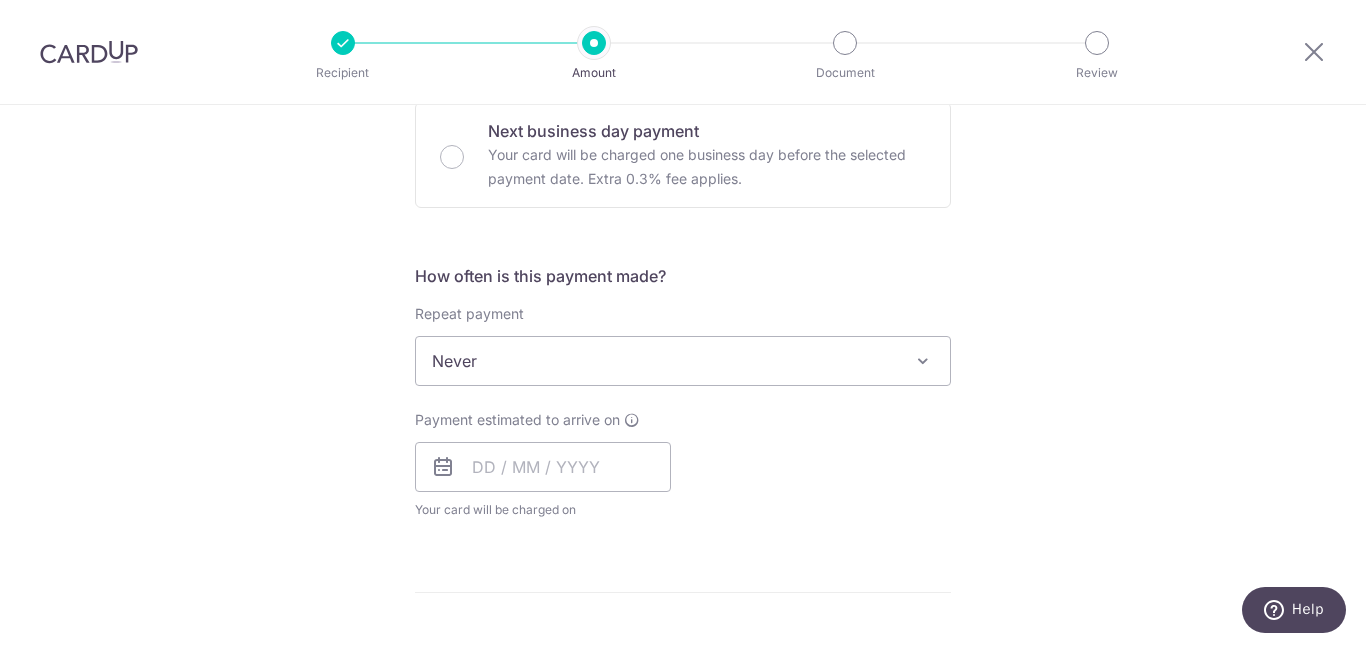 scroll, scrollTop: 691, scrollLeft: 0, axis: vertical 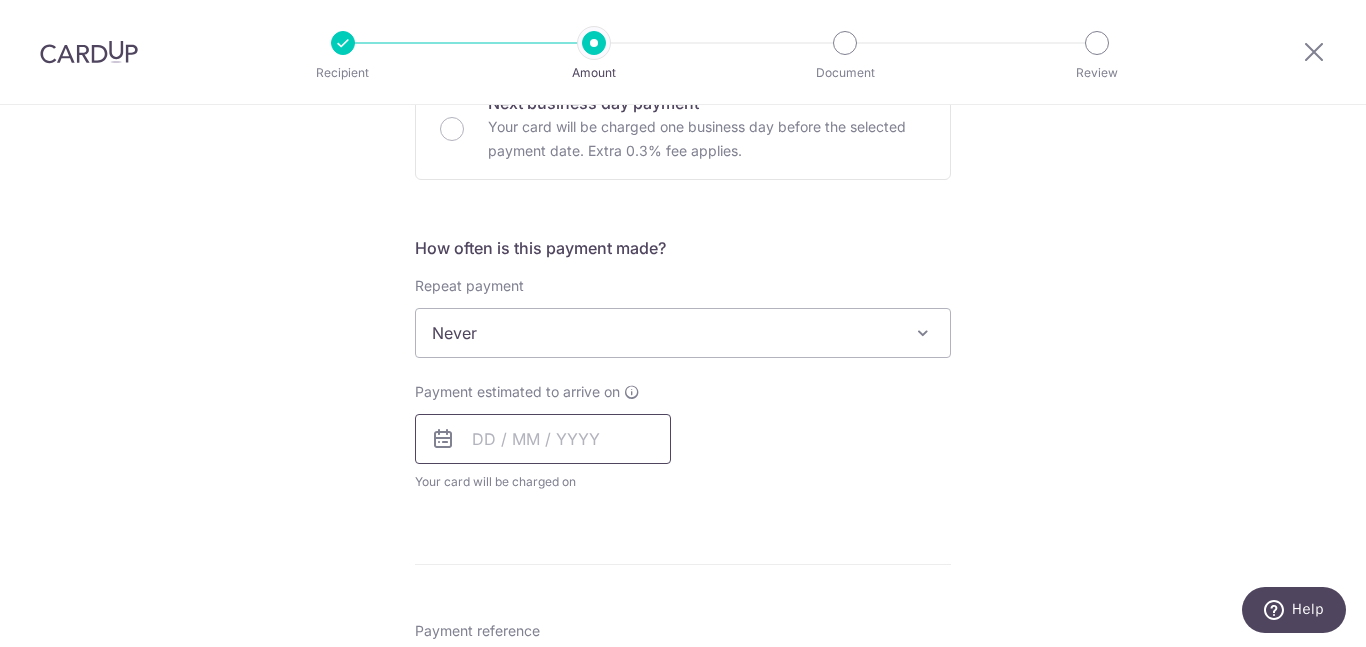 click at bounding box center (543, 439) 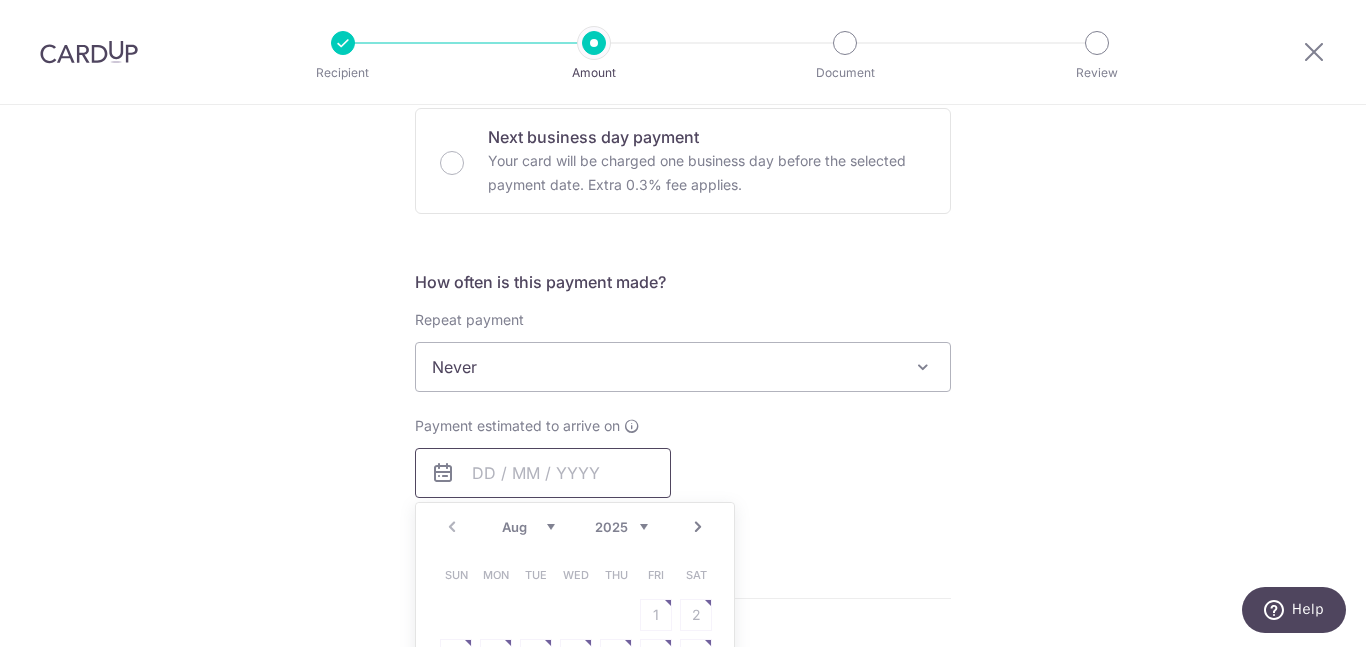 scroll, scrollTop: 642, scrollLeft: 0, axis: vertical 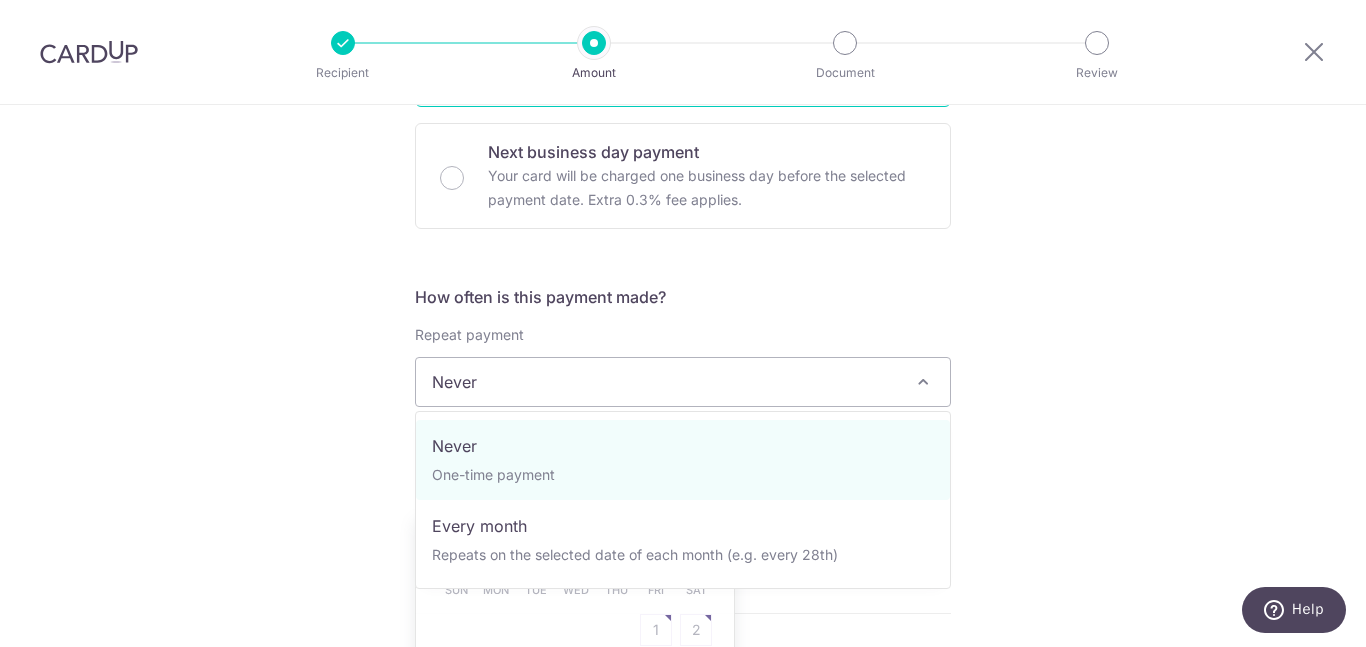 click on "Never" at bounding box center [683, 382] 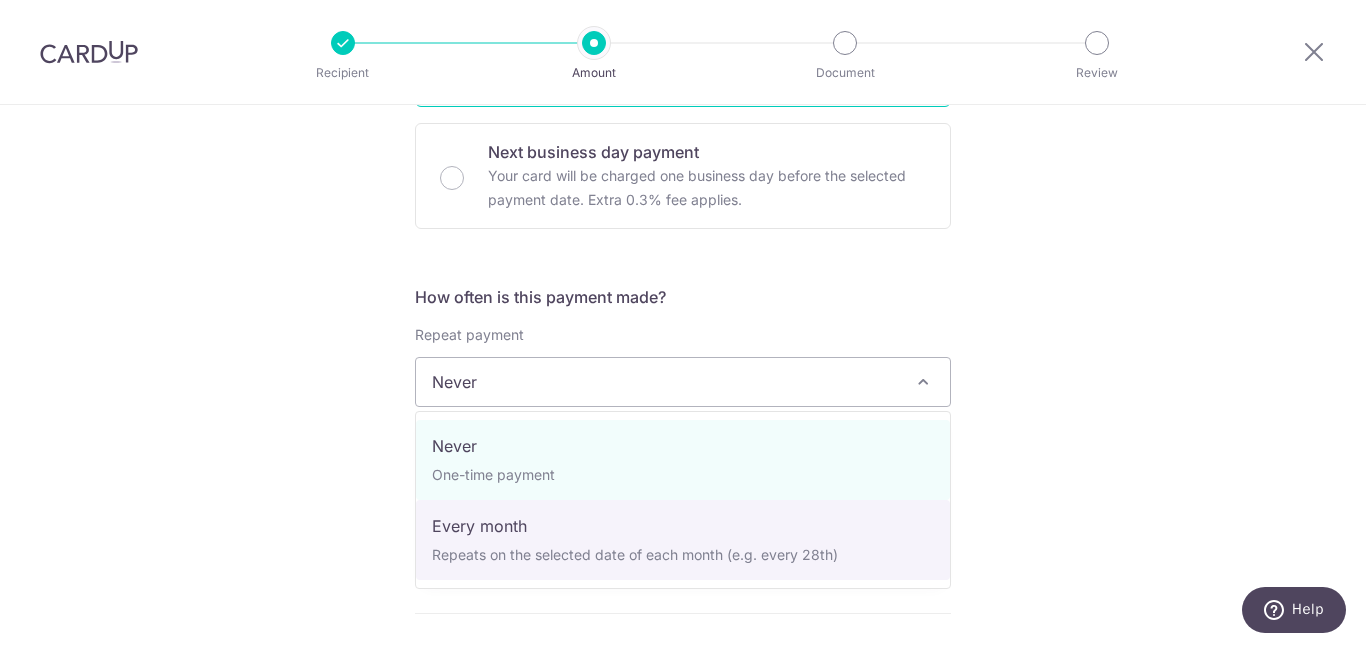select on "3" 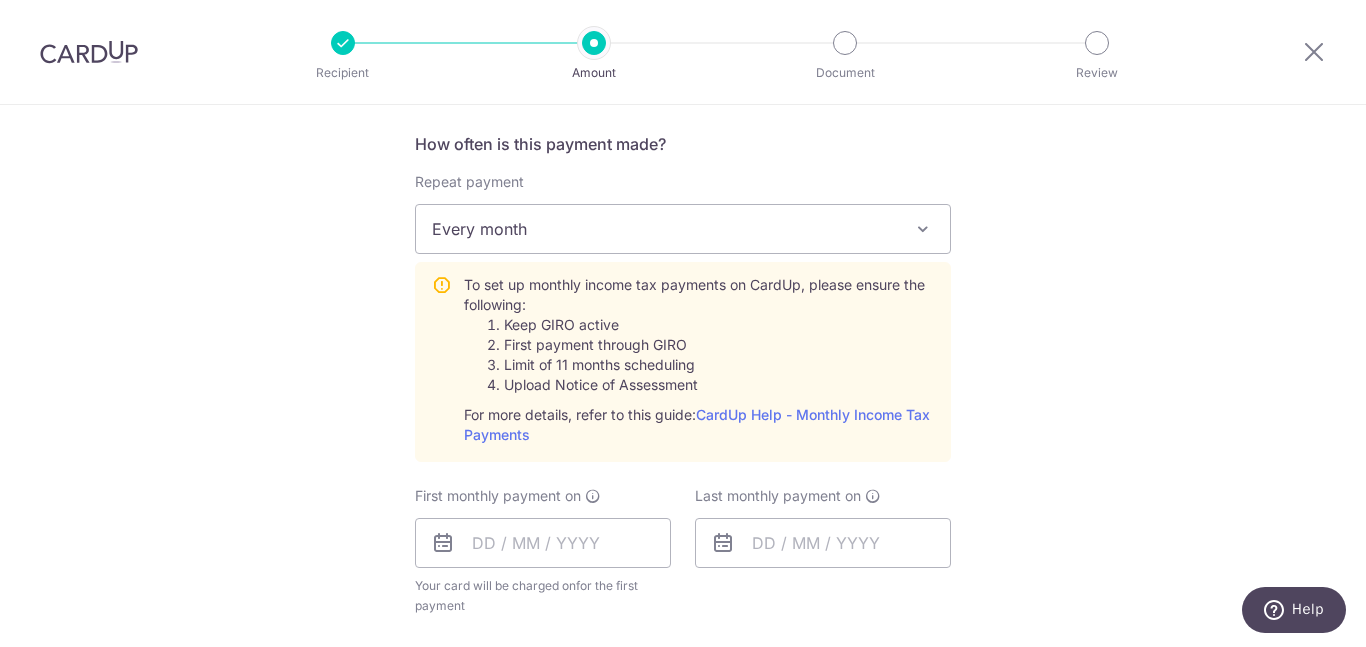 scroll, scrollTop: 822, scrollLeft: 0, axis: vertical 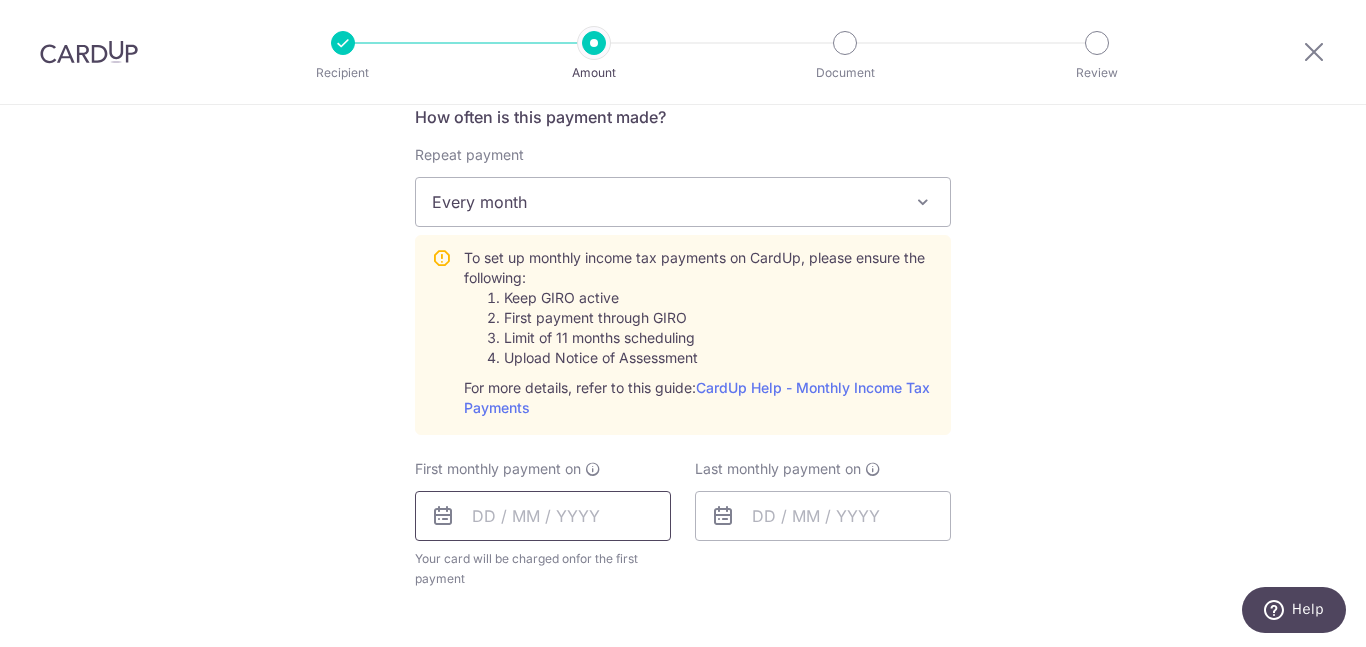 click at bounding box center [543, 516] 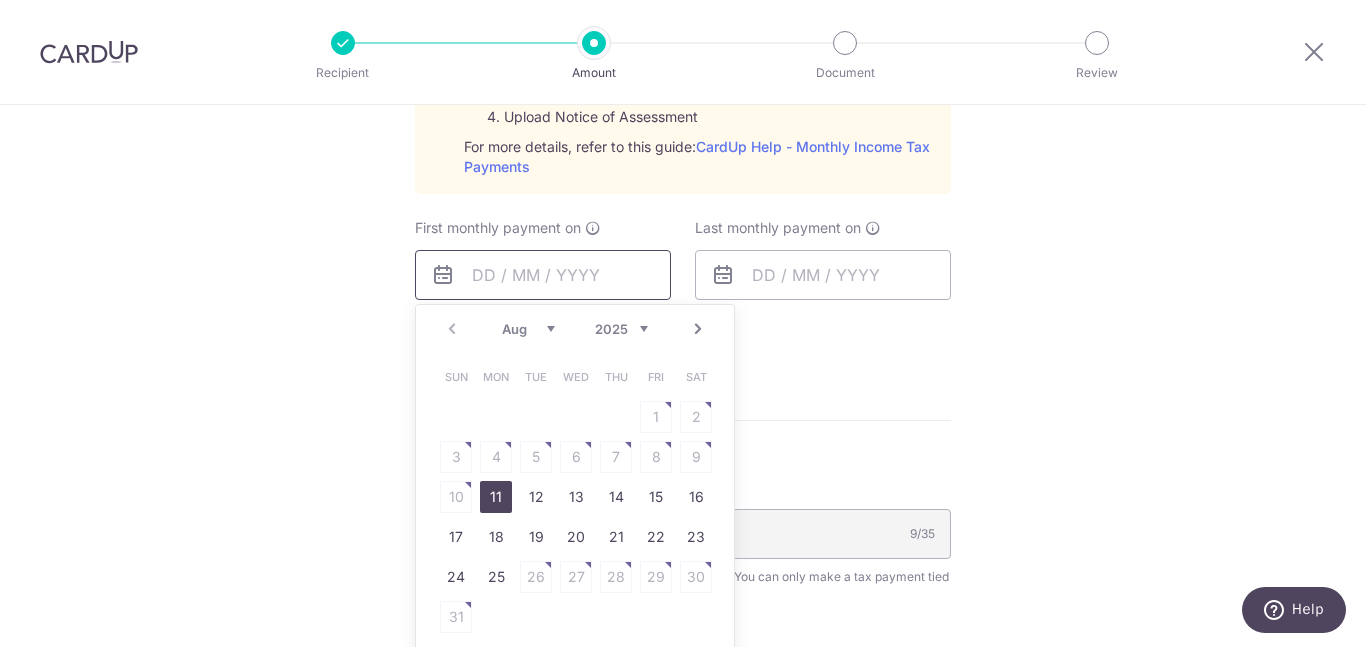 scroll, scrollTop: 1078, scrollLeft: 0, axis: vertical 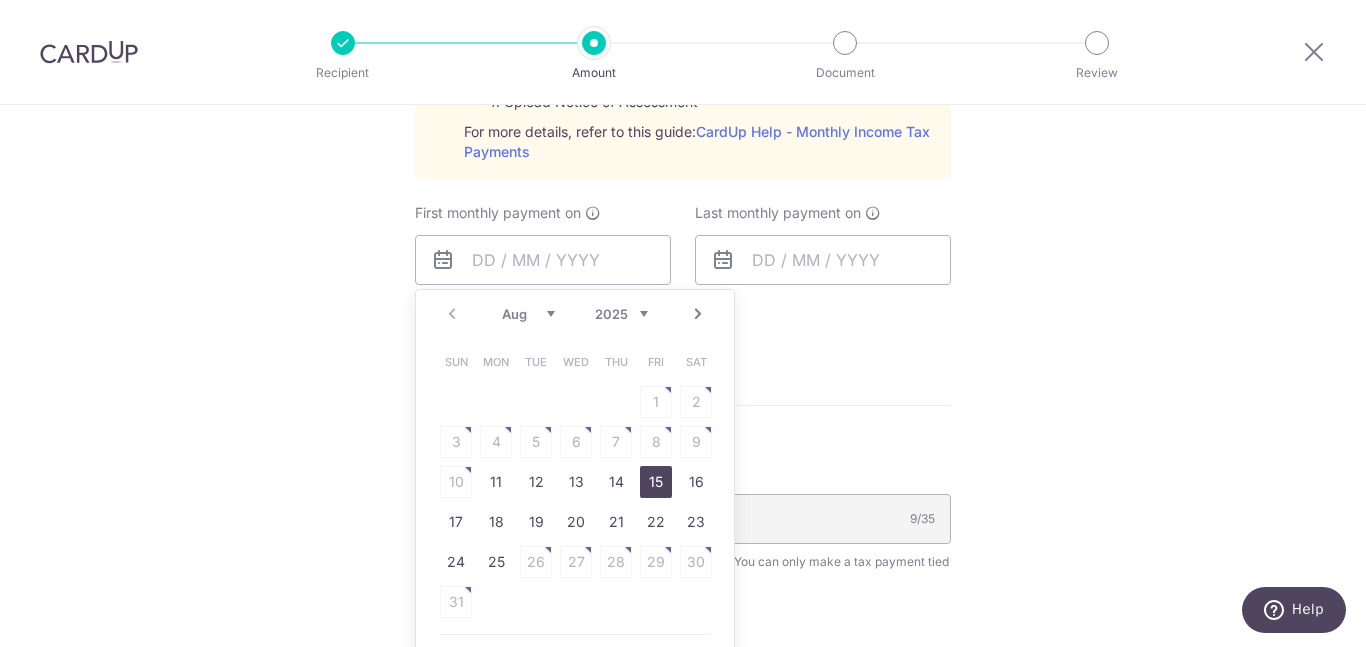 click on "15" at bounding box center (656, 482) 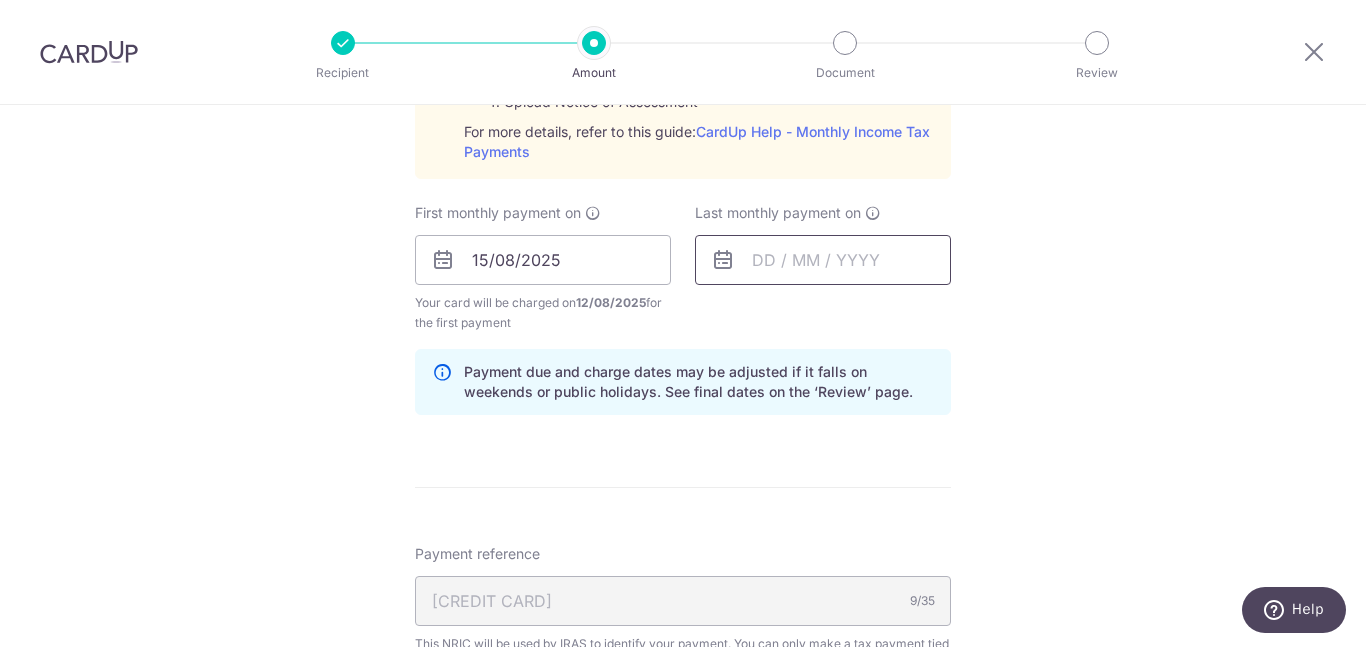 click at bounding box center [823, 260] 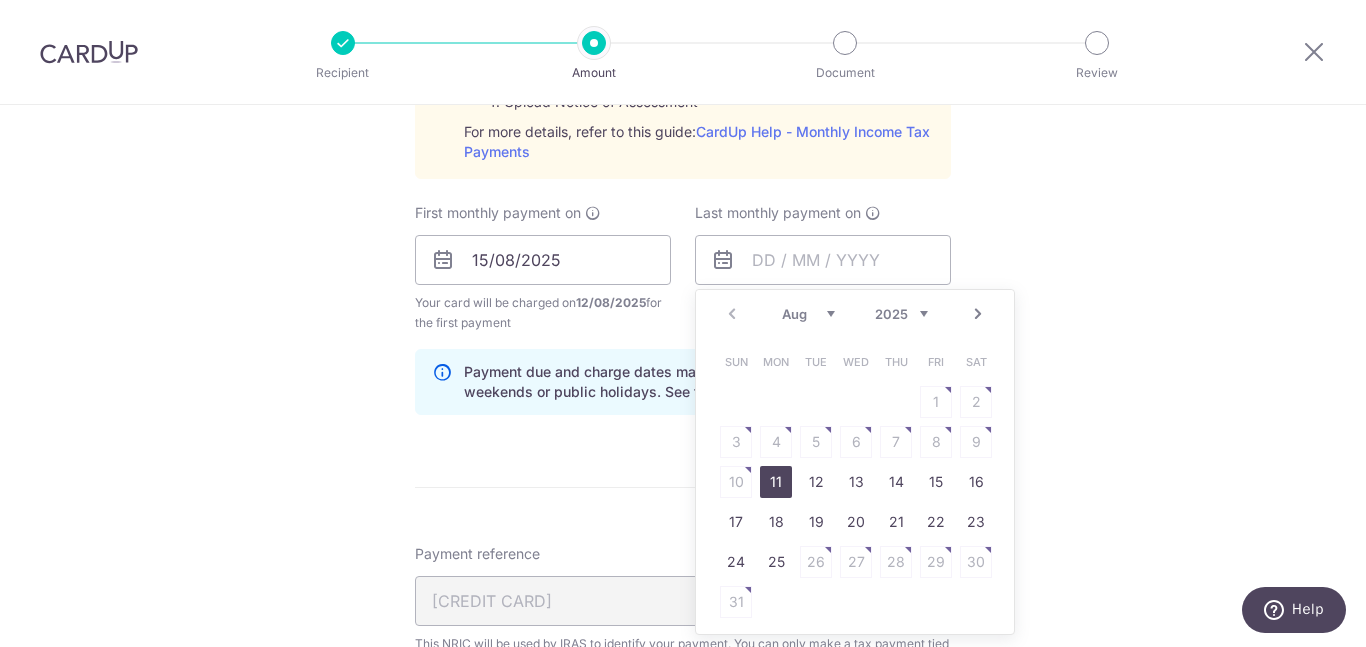 click on "Next" at bounding box center (978, 314) 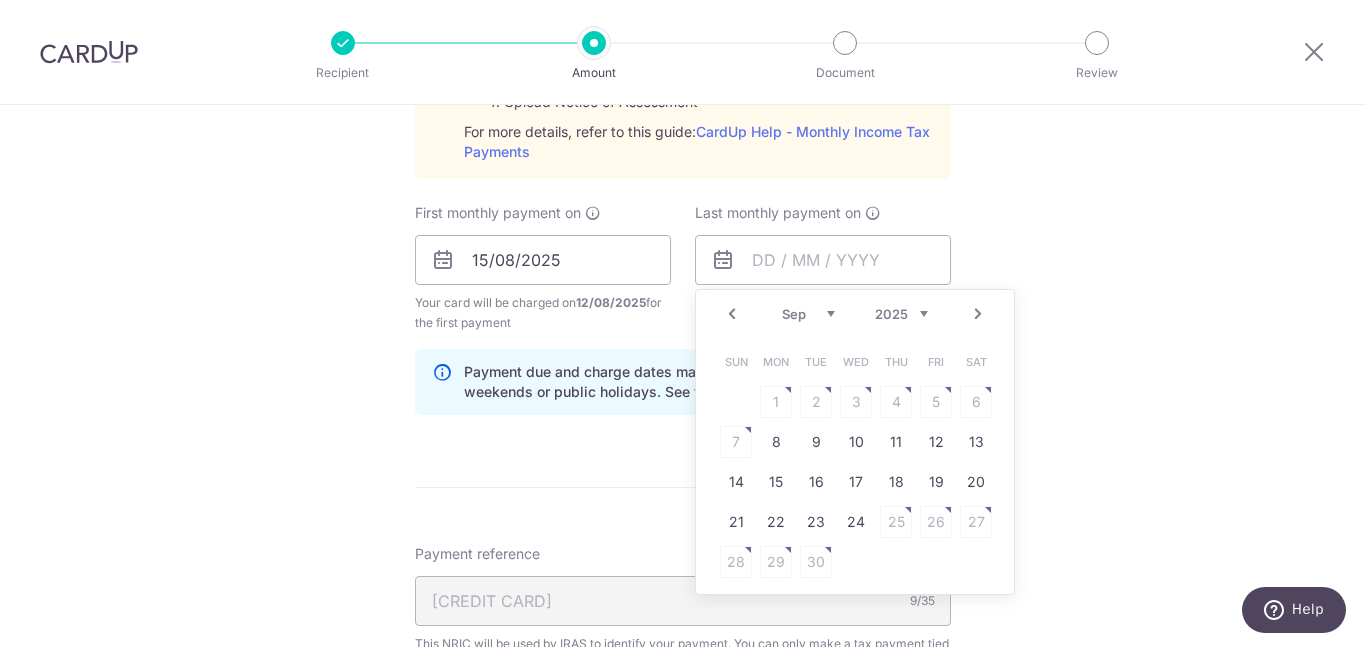 click on "Next" at bounding box center [978, 314] 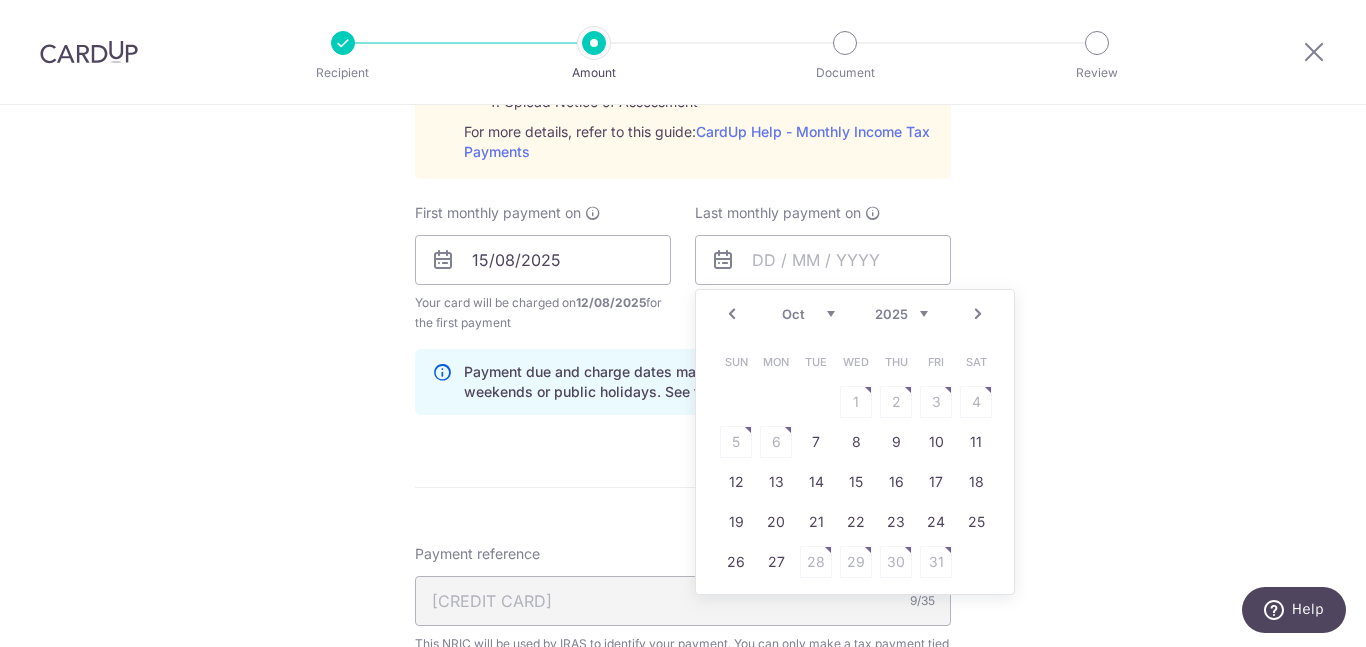 click on "Next" at bounding box center [978, 314] 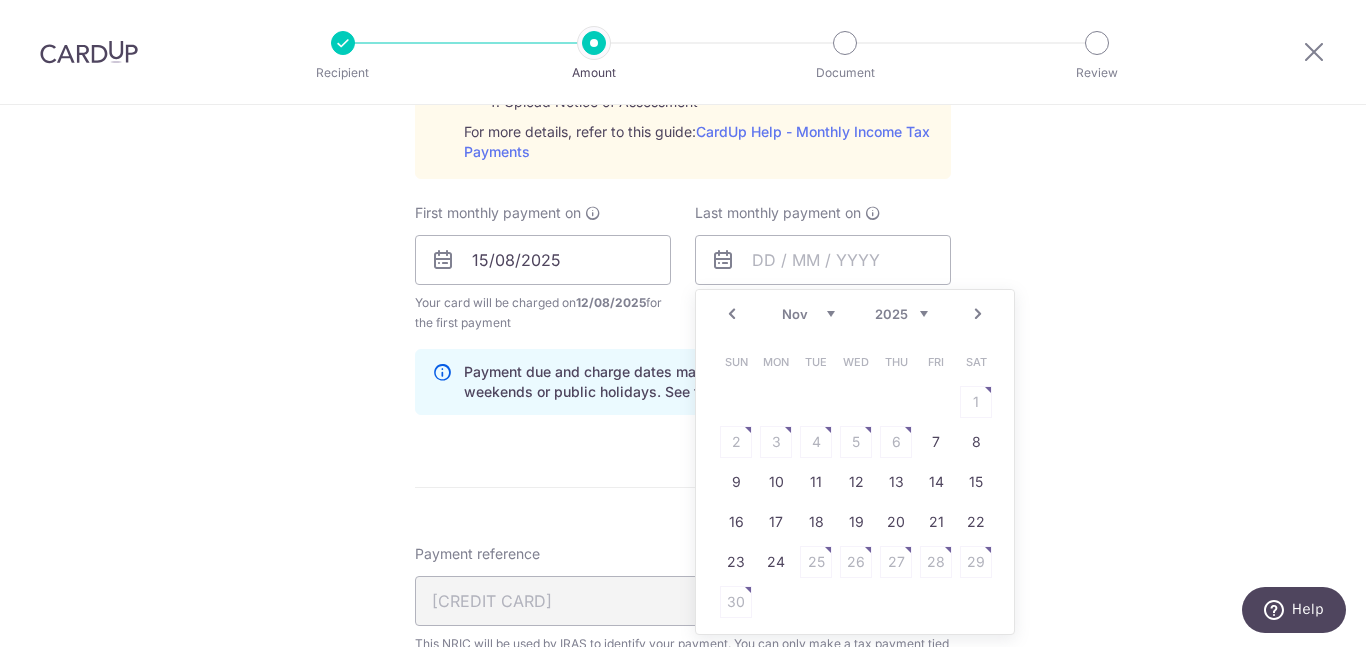 click on "Next" at bounding box center (978, 314) 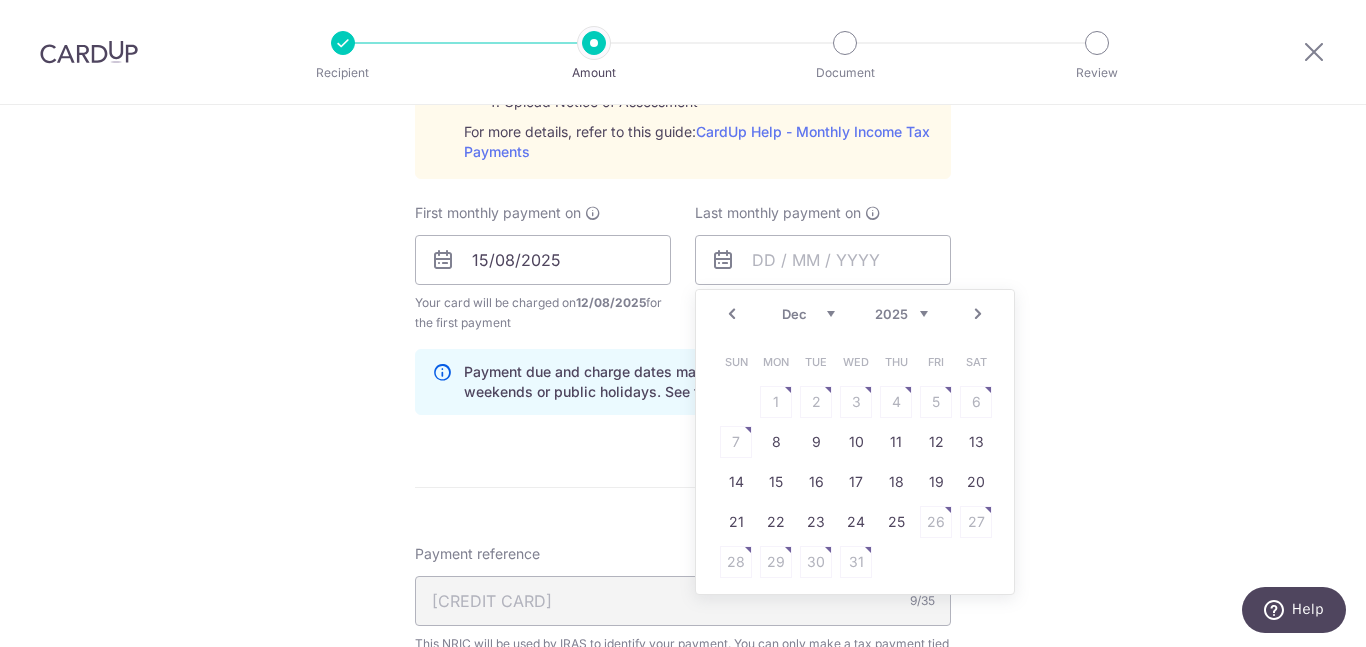 click on "Next" at bounding box center [978, 314] 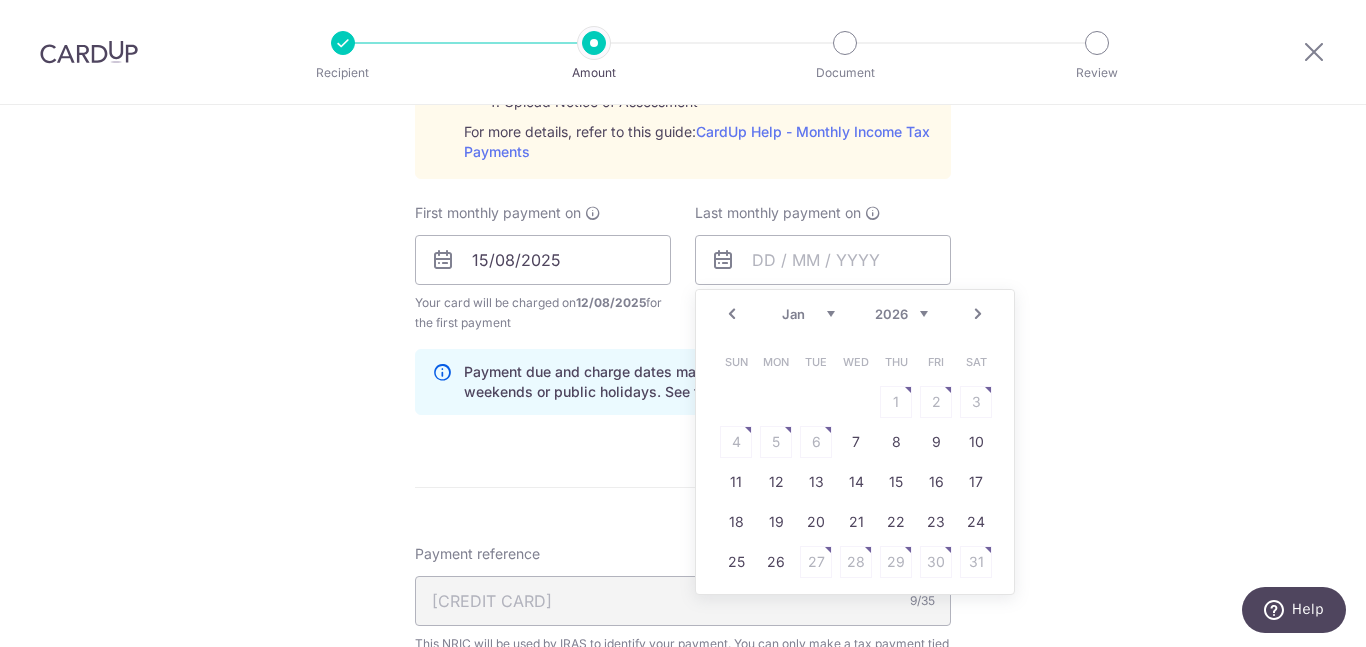 click on "Next" at bounding box center [978, 314] 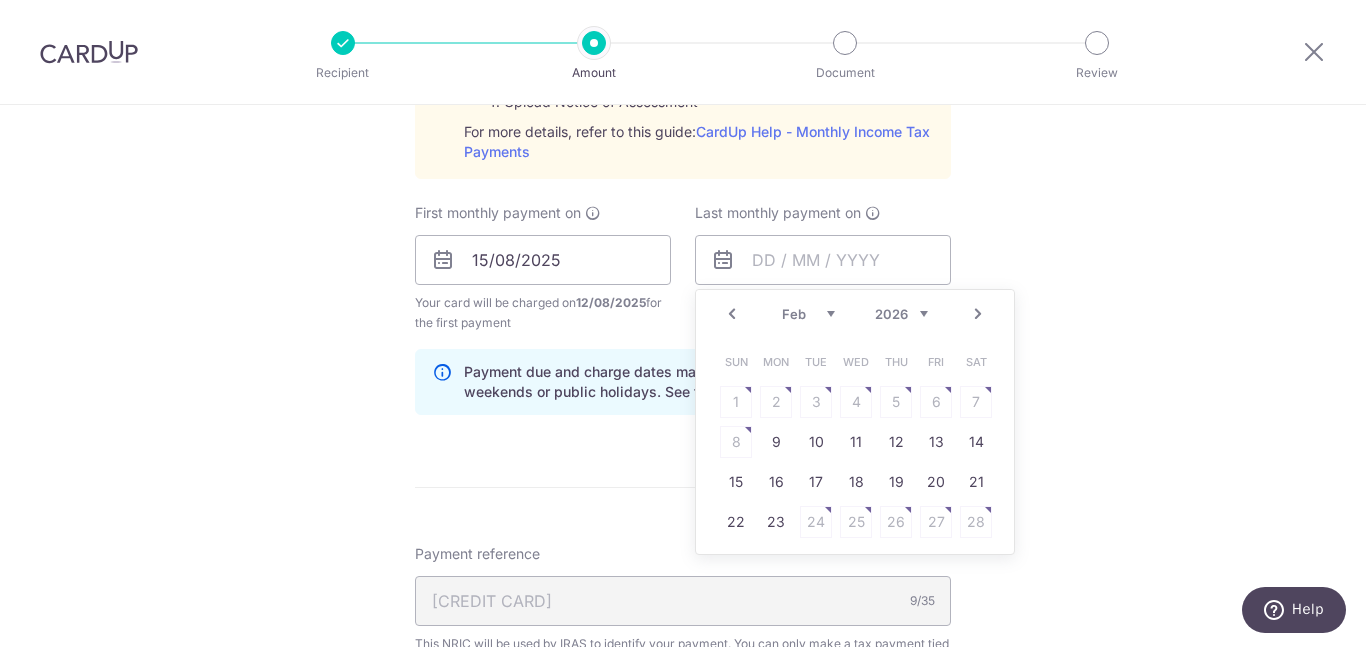 click on "Next" at bounding box center [978, 314] 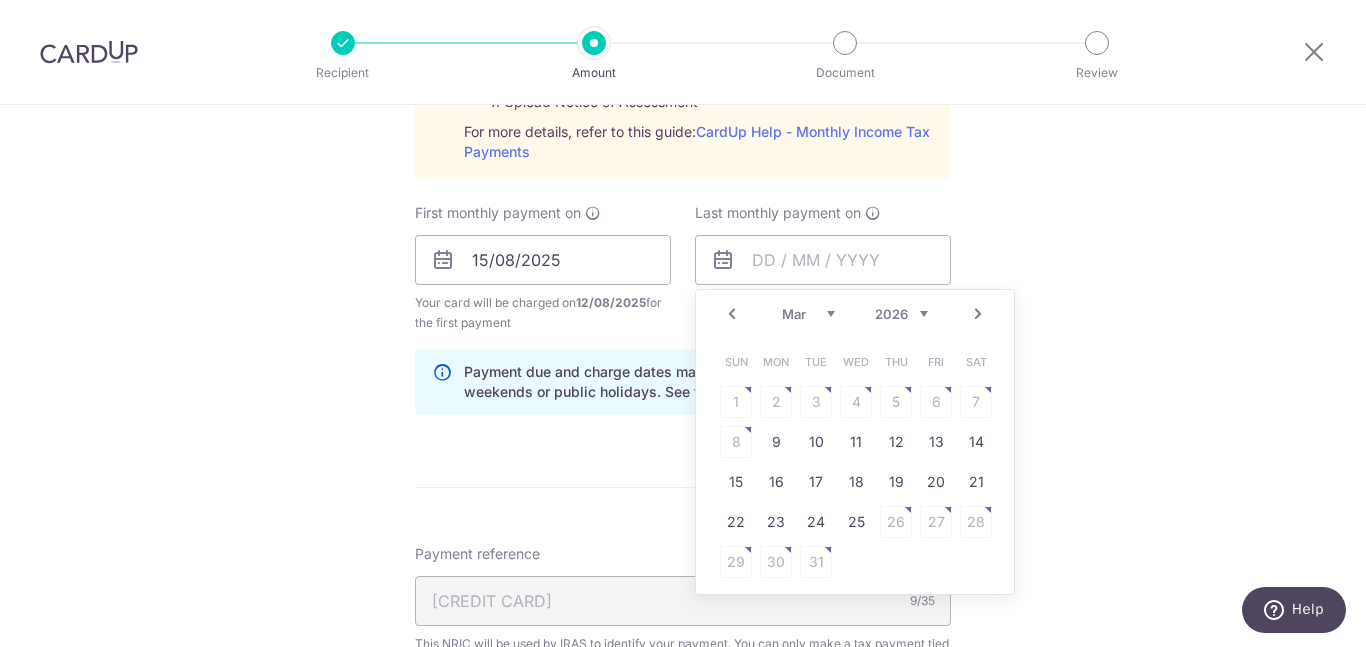 click on "Next" at bounding box center [978, 314] 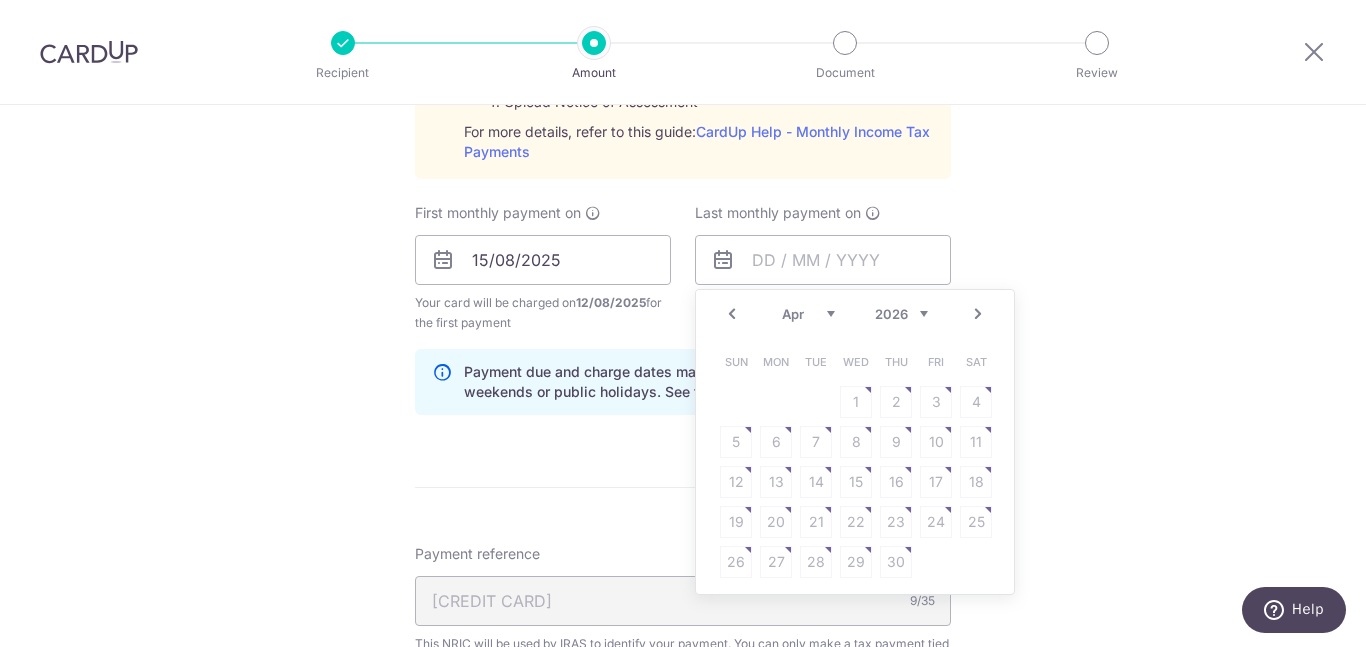 click on "Prev" at bounding box center [732, 314] 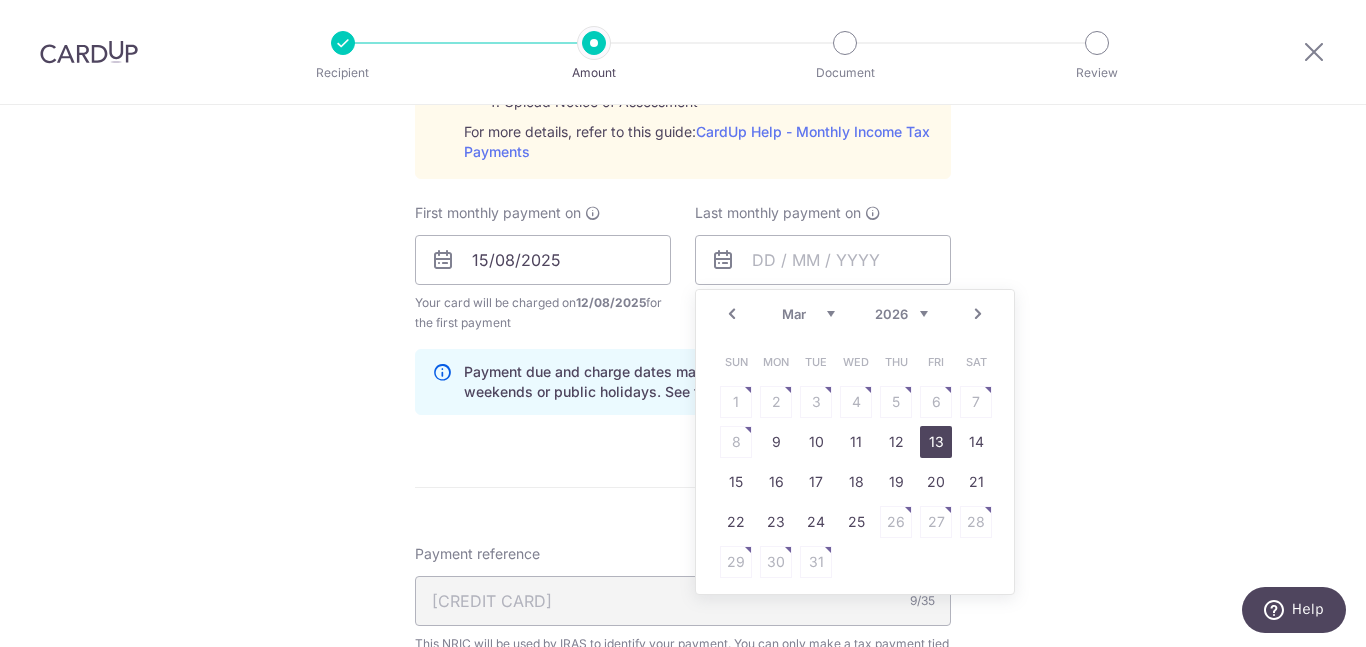 click on "13" at bounding box center [936, 442] 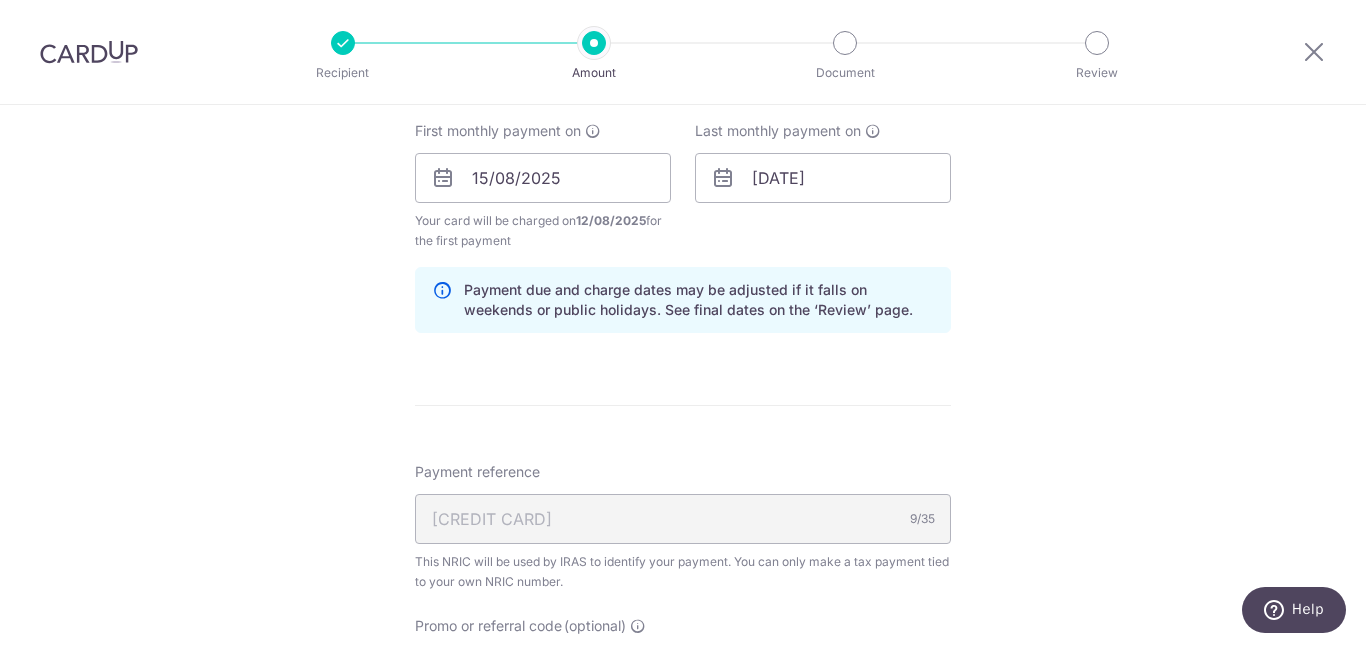 scroll, scrollTop: 1165, scrollLeft: 0, axis: vertical 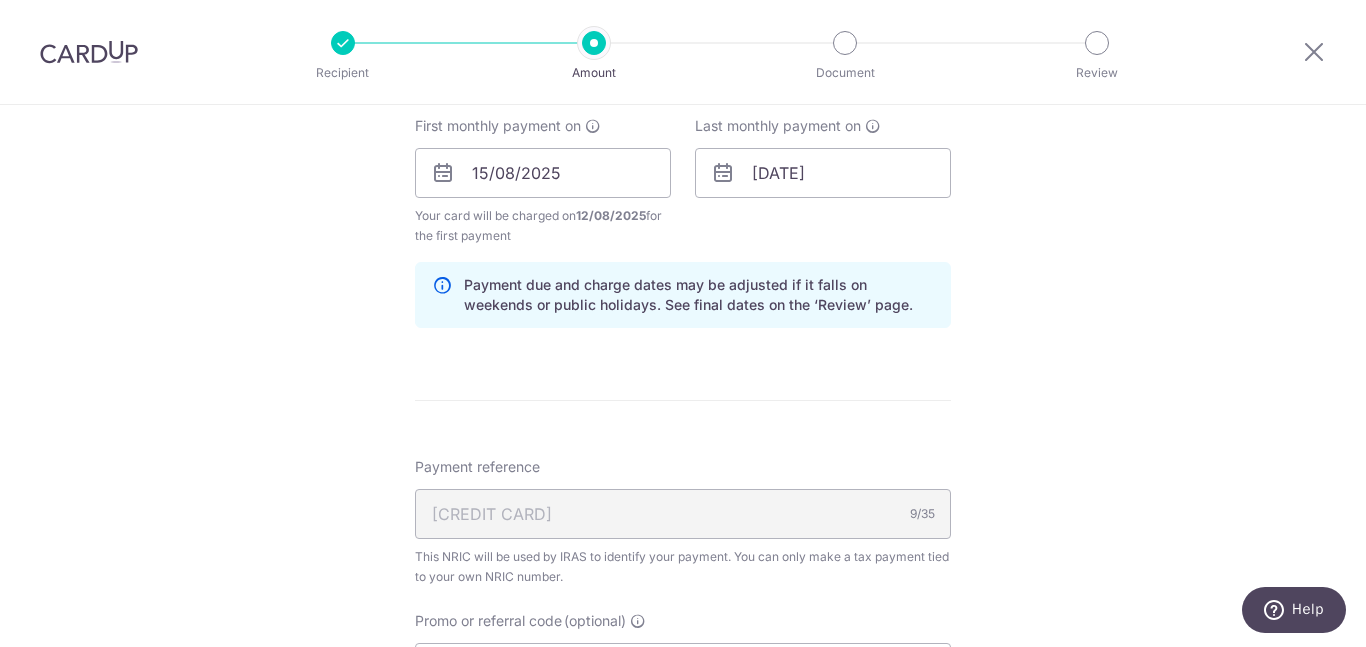 click on "S2202223G
9/35" at bounding box center (683, 514) 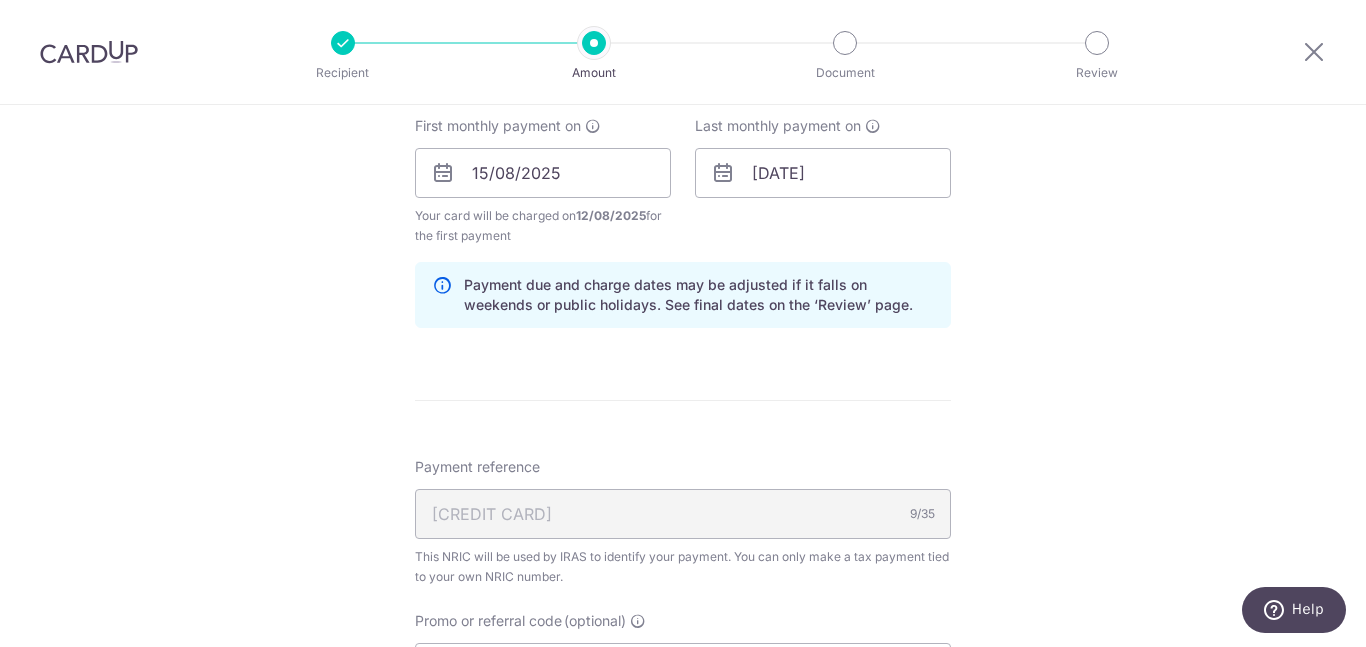 click on "9/35" at bounding box center [922, 514] 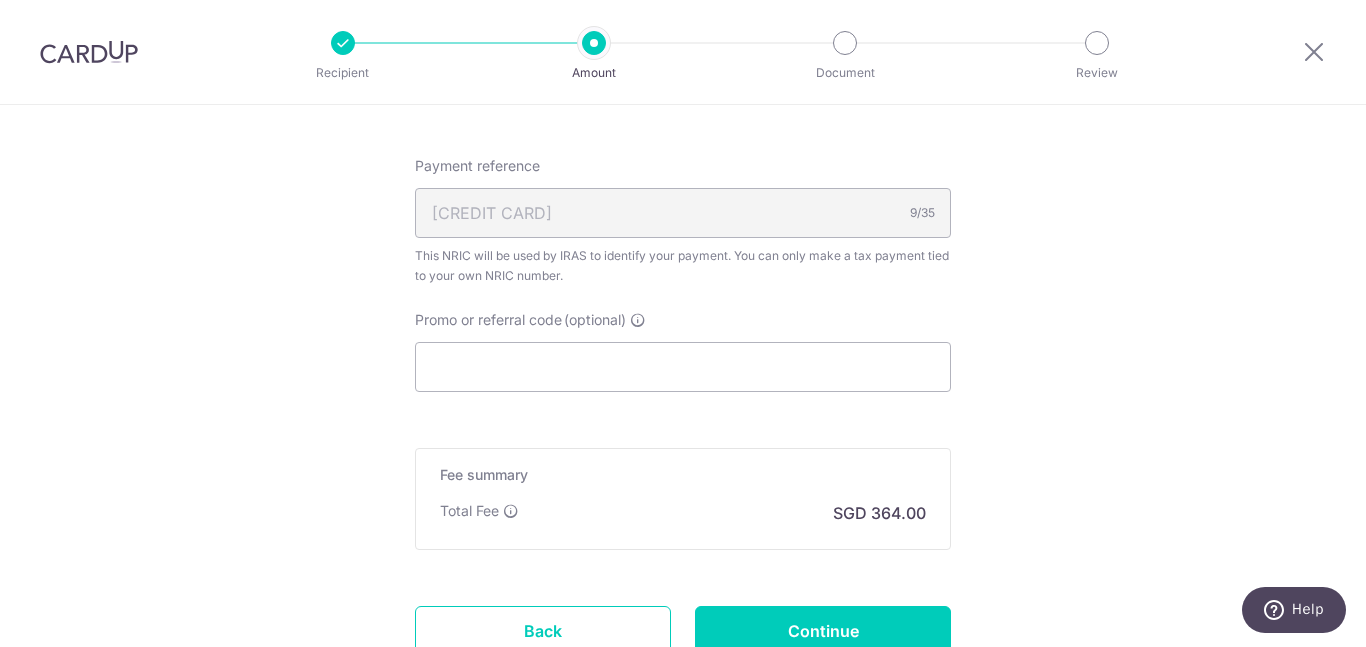 scroll, scrollTop: 1476, scrollLeft: 0, axis: vertical 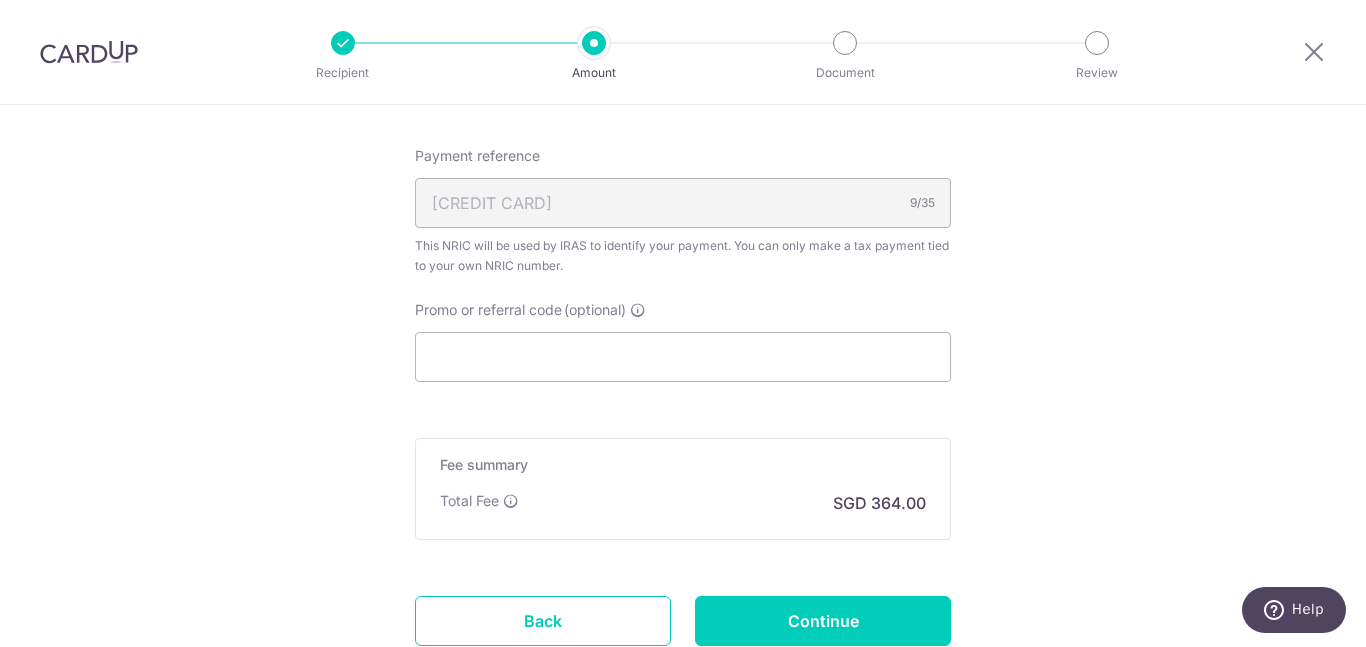 click on "9/35" at bounding box center [922, 203] 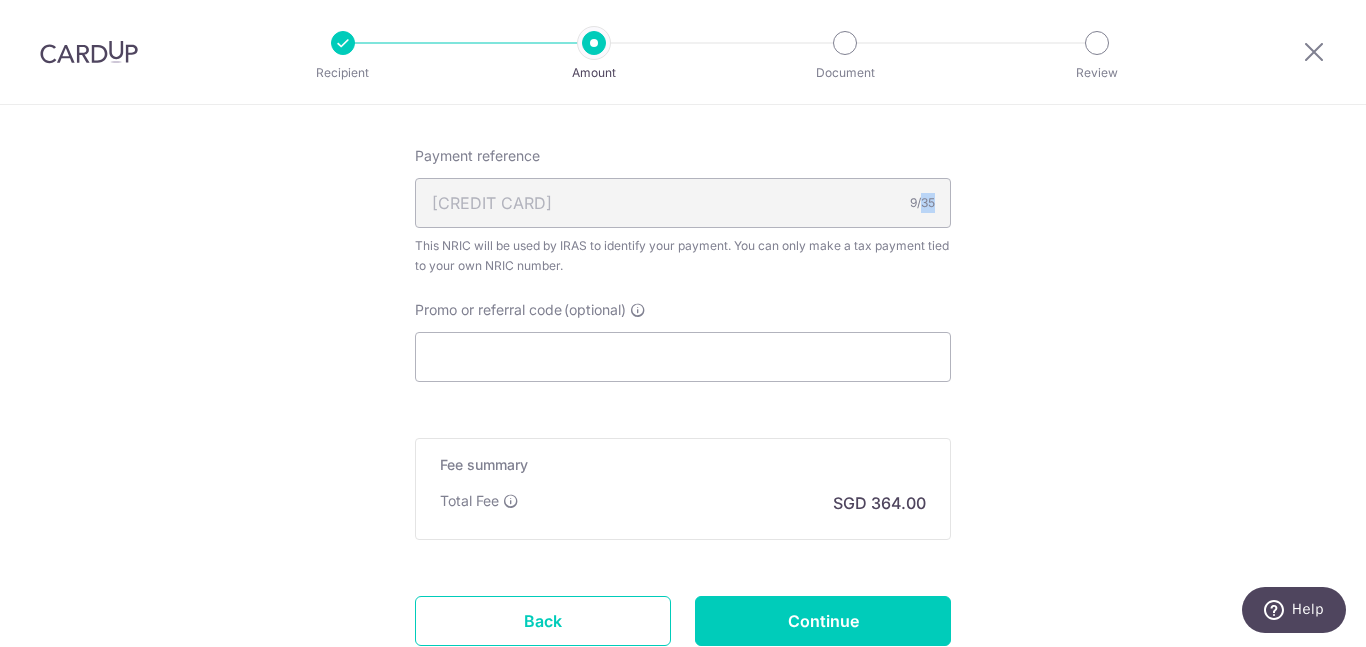 click on "9/35" at bounding box center (922, 203) 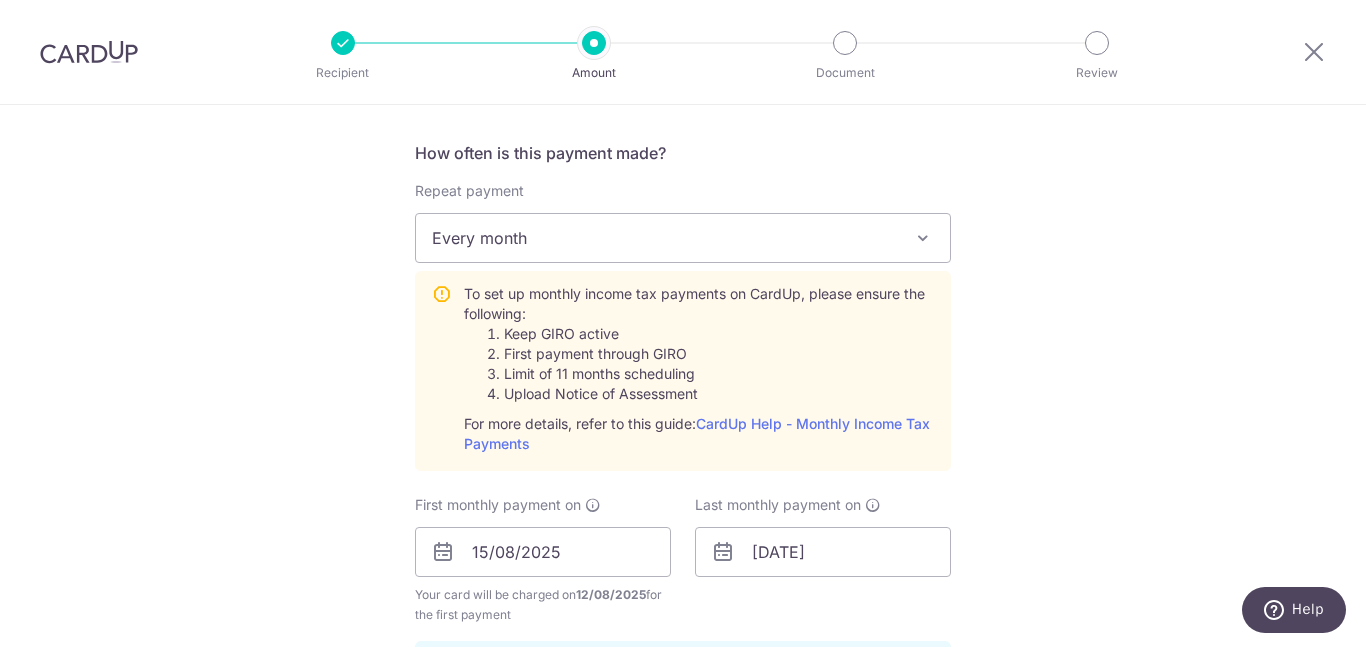 scroll, scrollTop: 582, scrollLeft: 0, axis: vertical 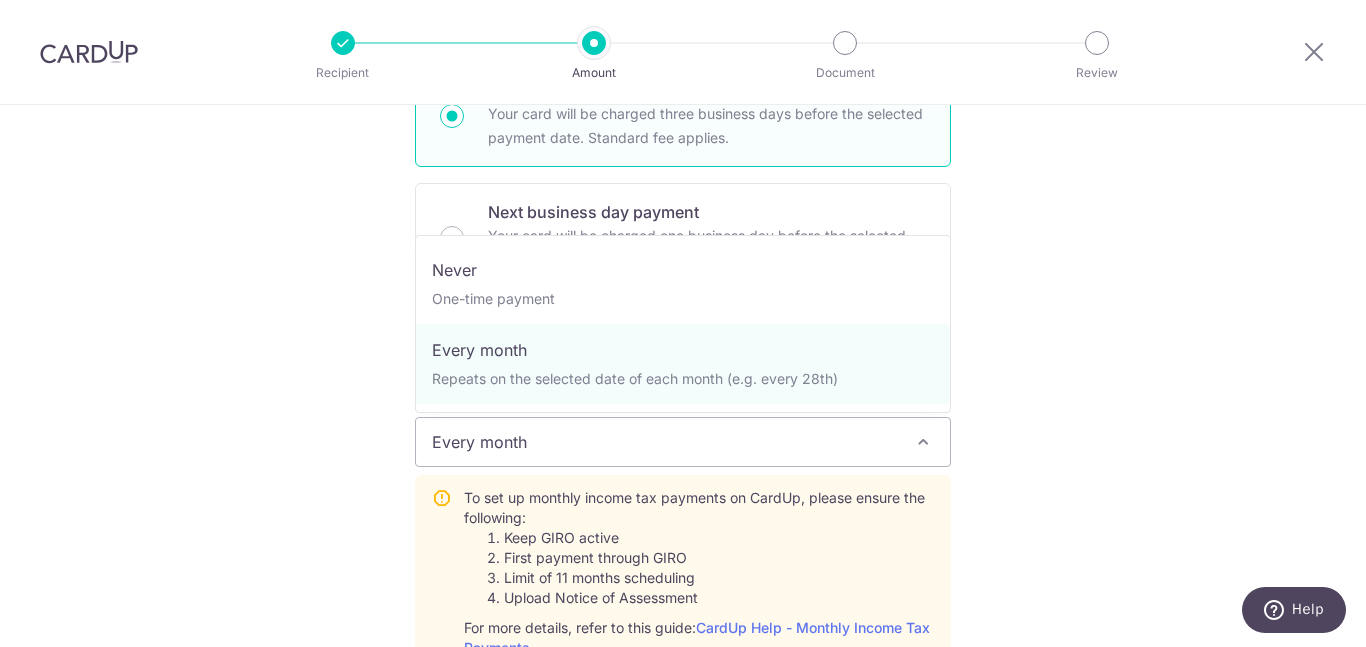 click on "Every month" at bounding box center (683, 442) 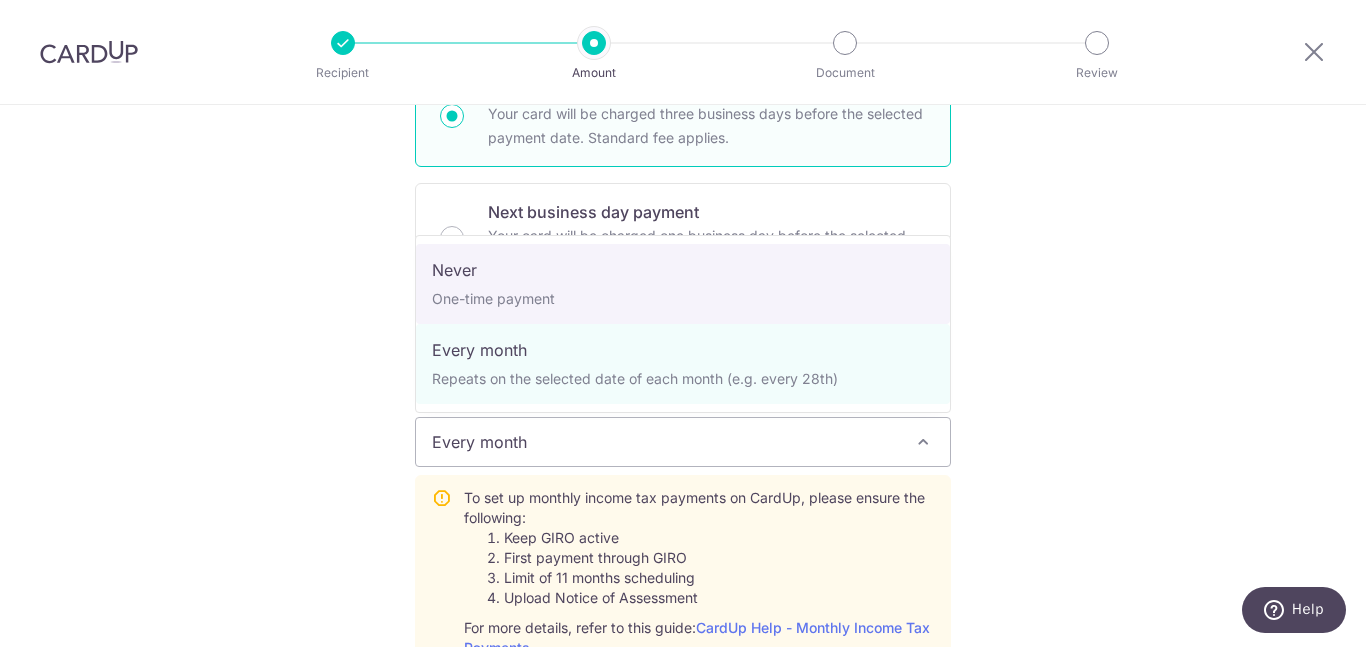 select on "1" 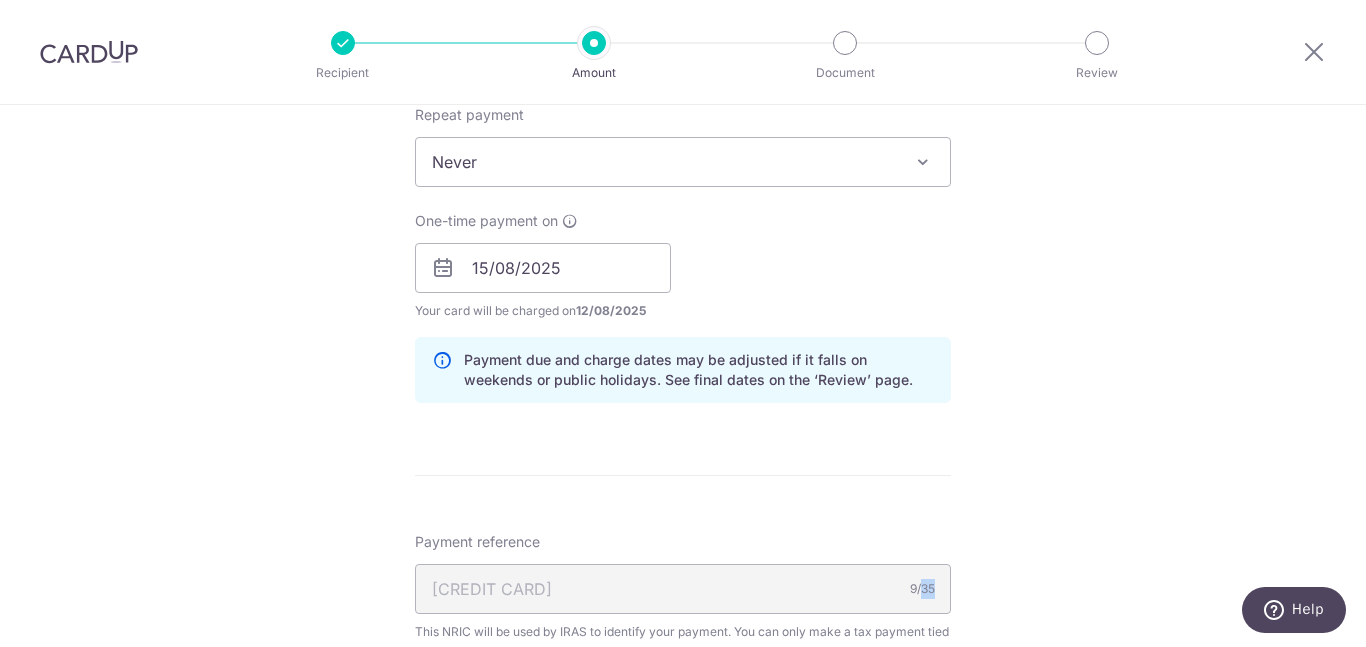 scroll, scrollTop: 895, scrollLeft: 0, axis: vertical 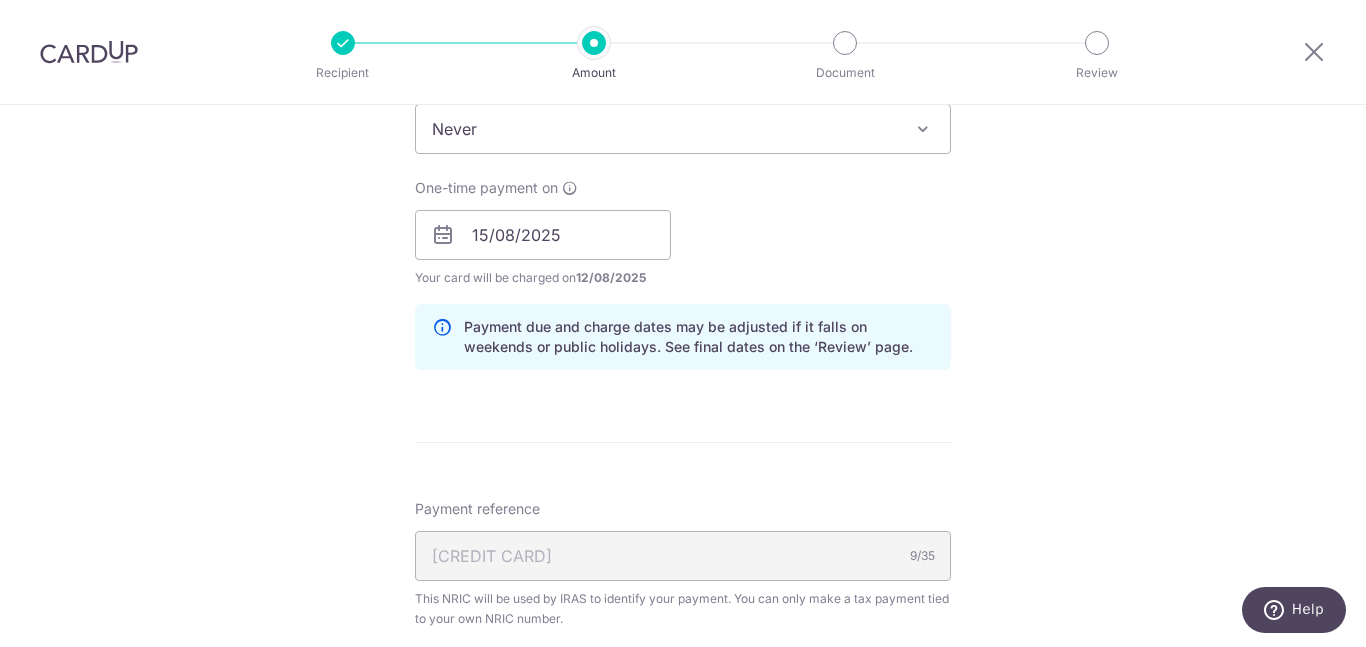 click on "S2202223G
9/35" at bounding box center [683, 556] 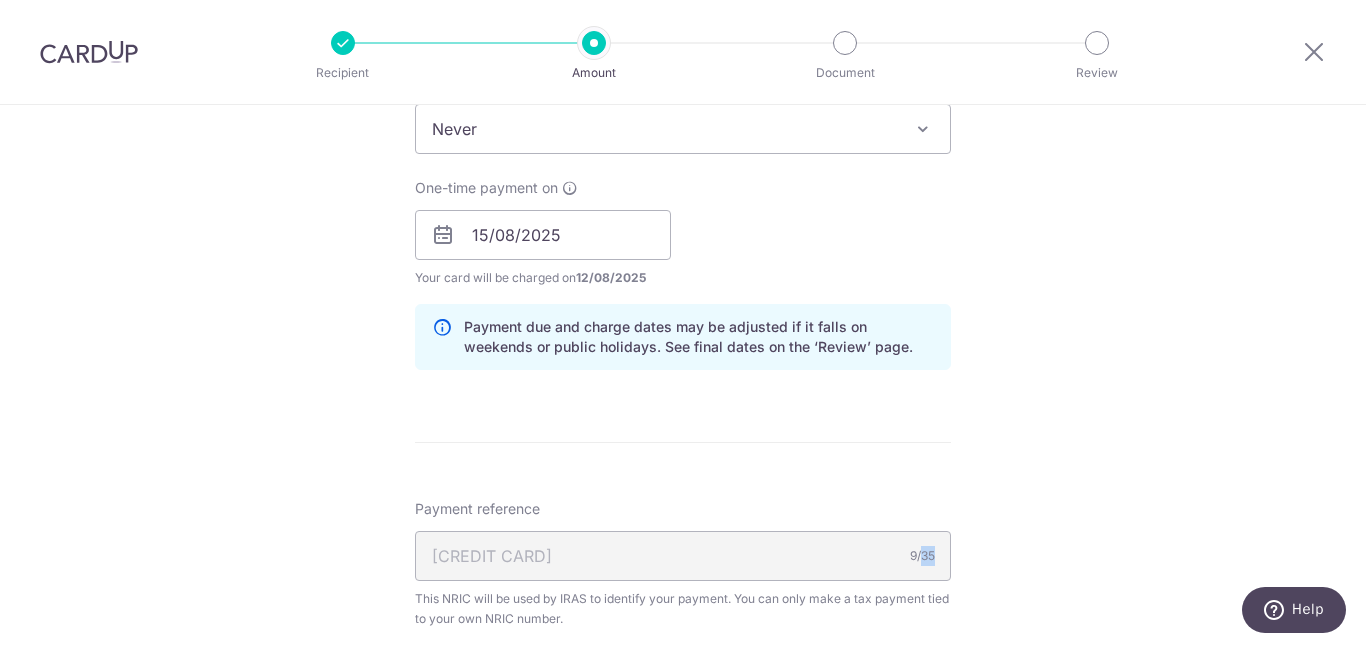 click on "S2202223G
9/35" at bounding box center (683, 556) 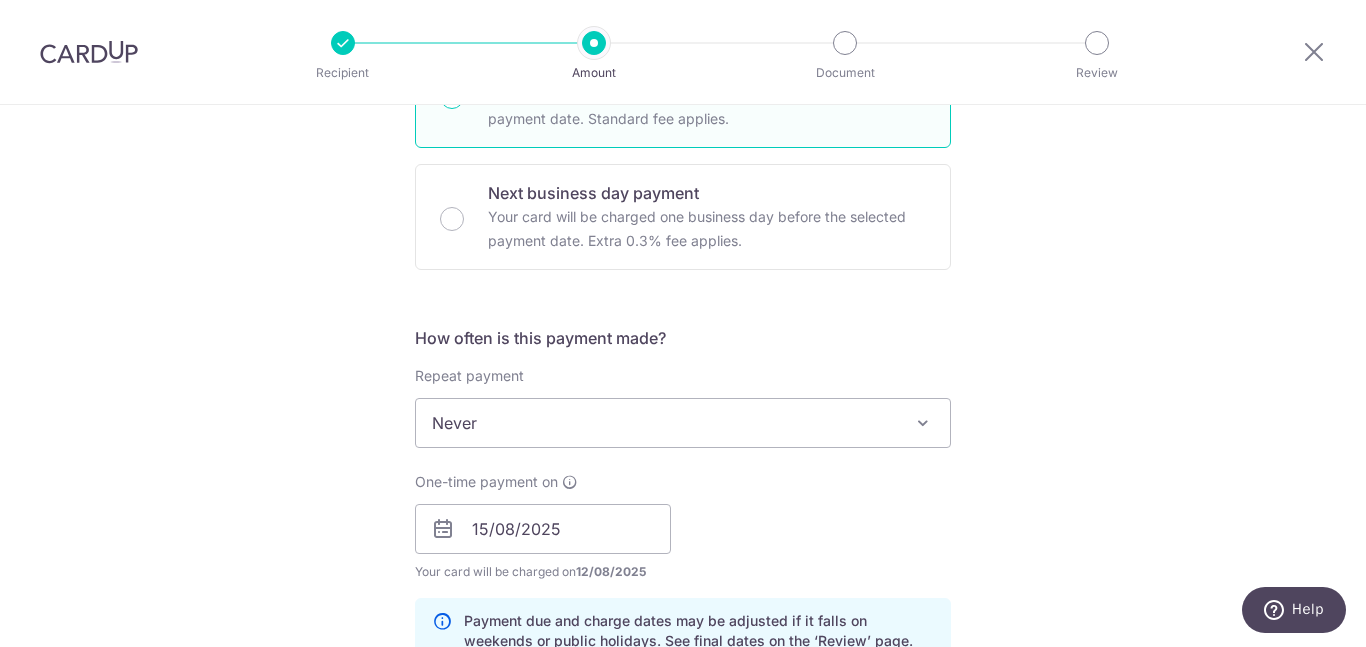 scroll, scrollTop: 0, scrollLeft: 0, axis: both 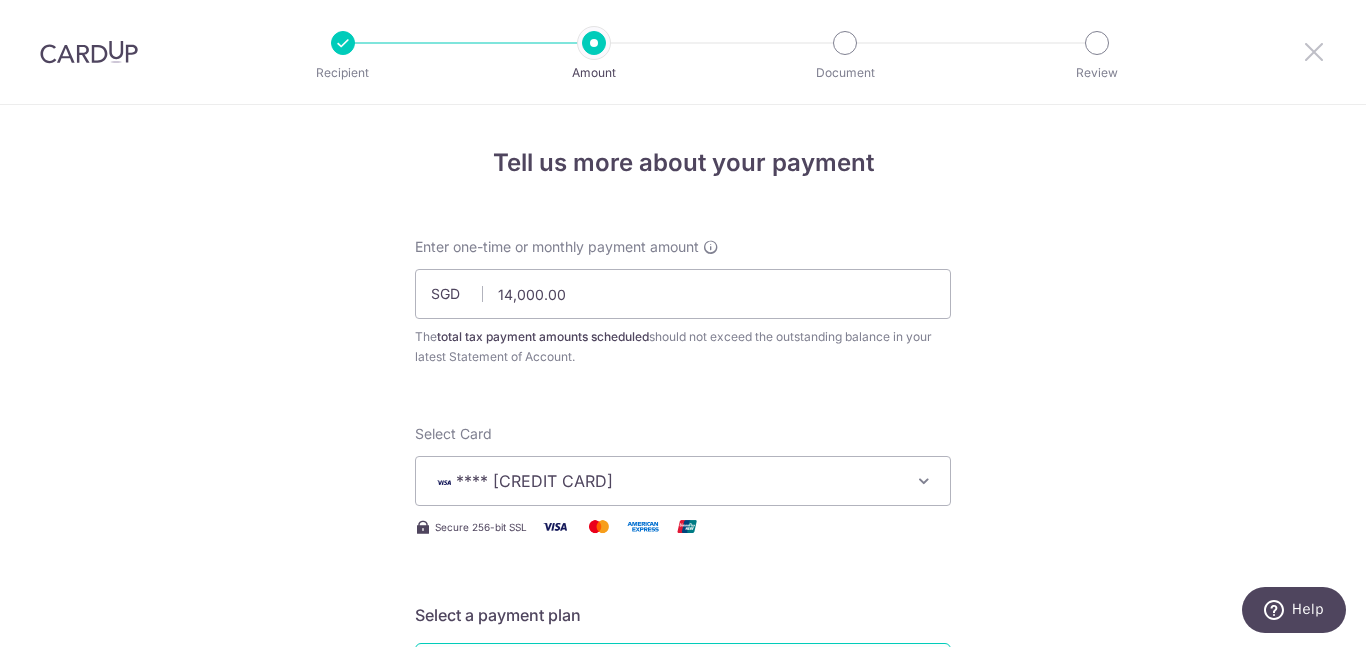 click at bounding box center [1314, 51] 